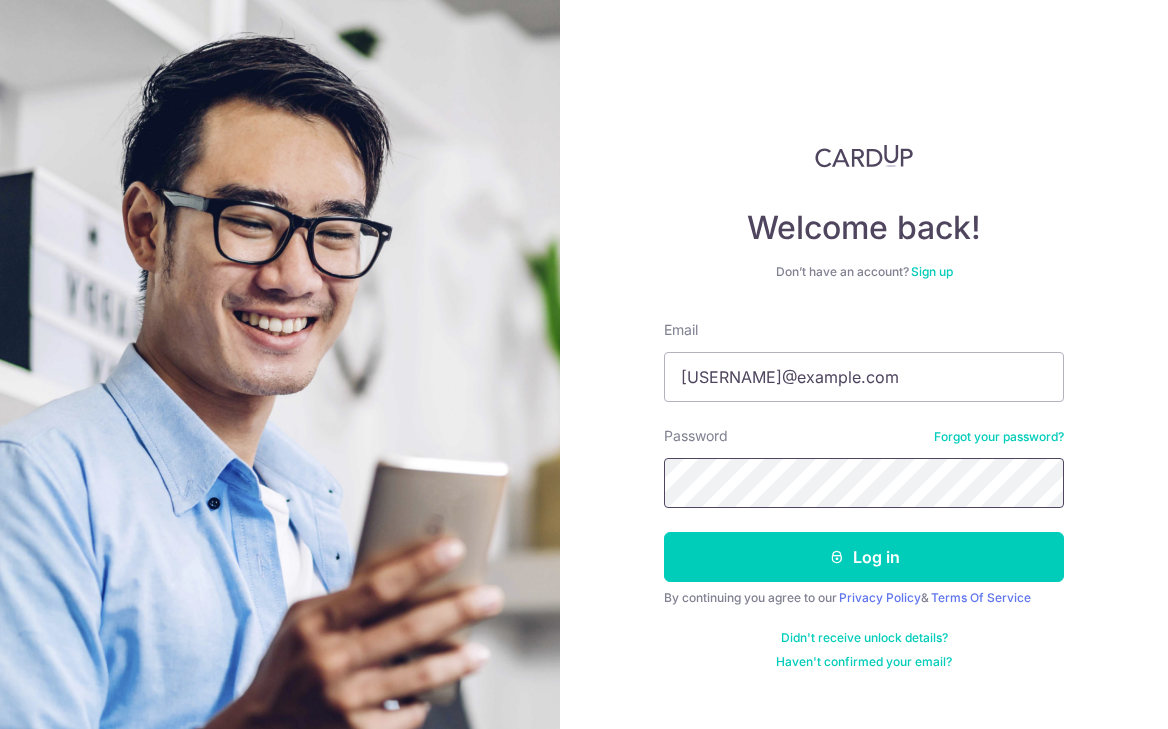 scroll, scrollTop: 0, scrollLeft: 0, axis: both 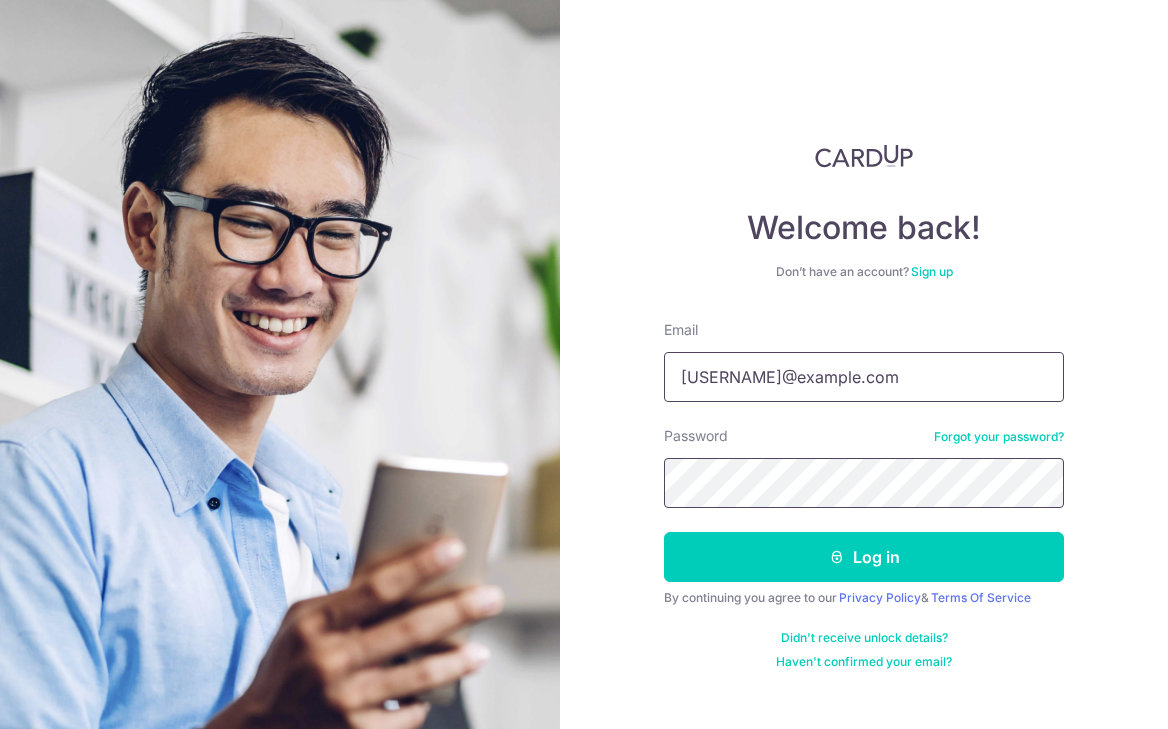 click on "Log in" at bounding box center (864, 557) 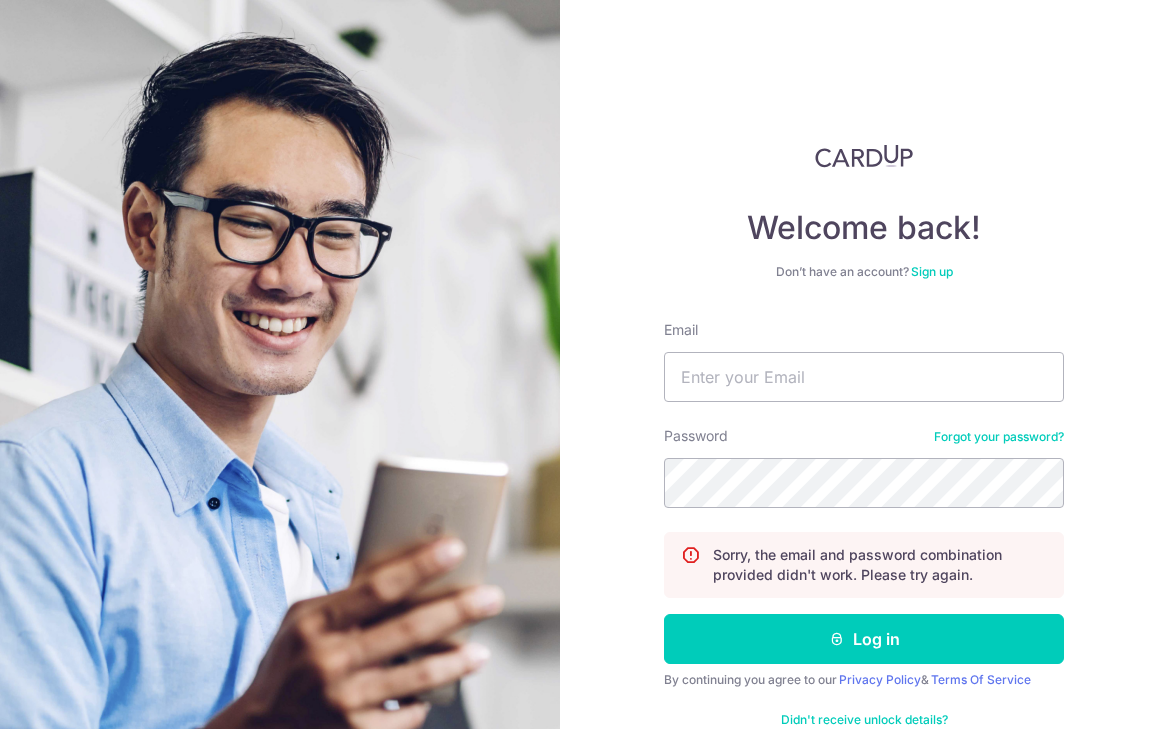 scroll, scrollTop: 0, scrollLeft: 0, axis: both 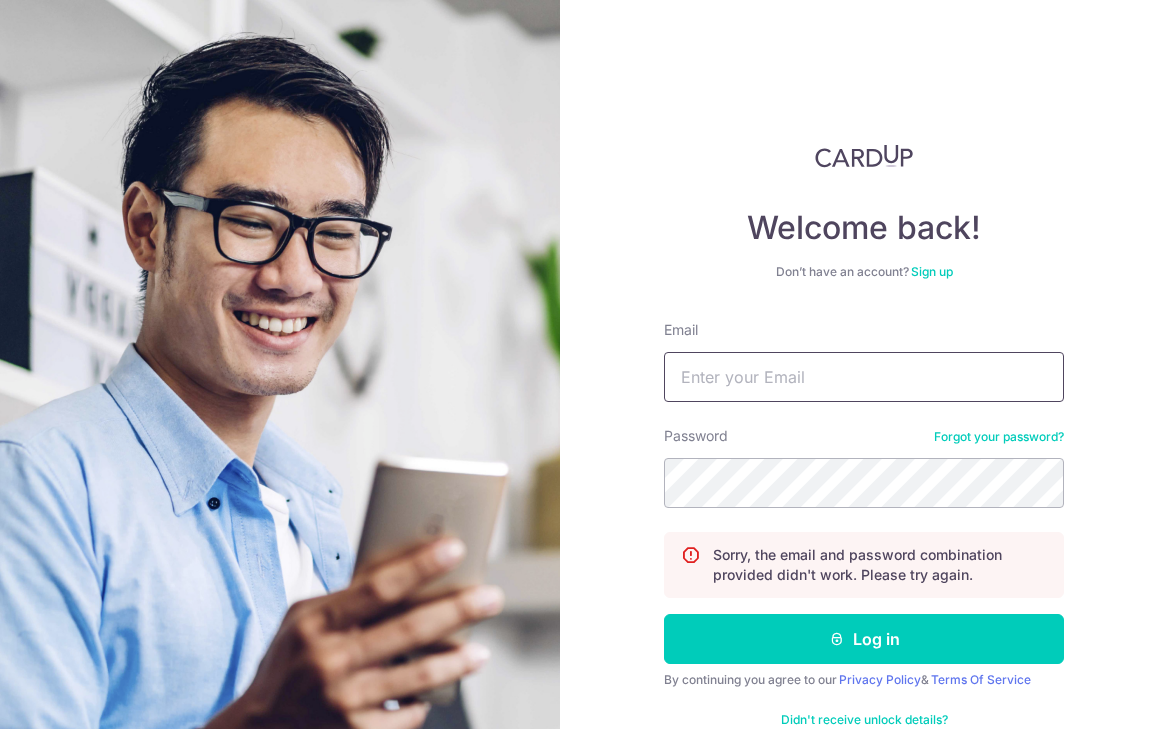 type on "bananaskinfreak@gmail.com" 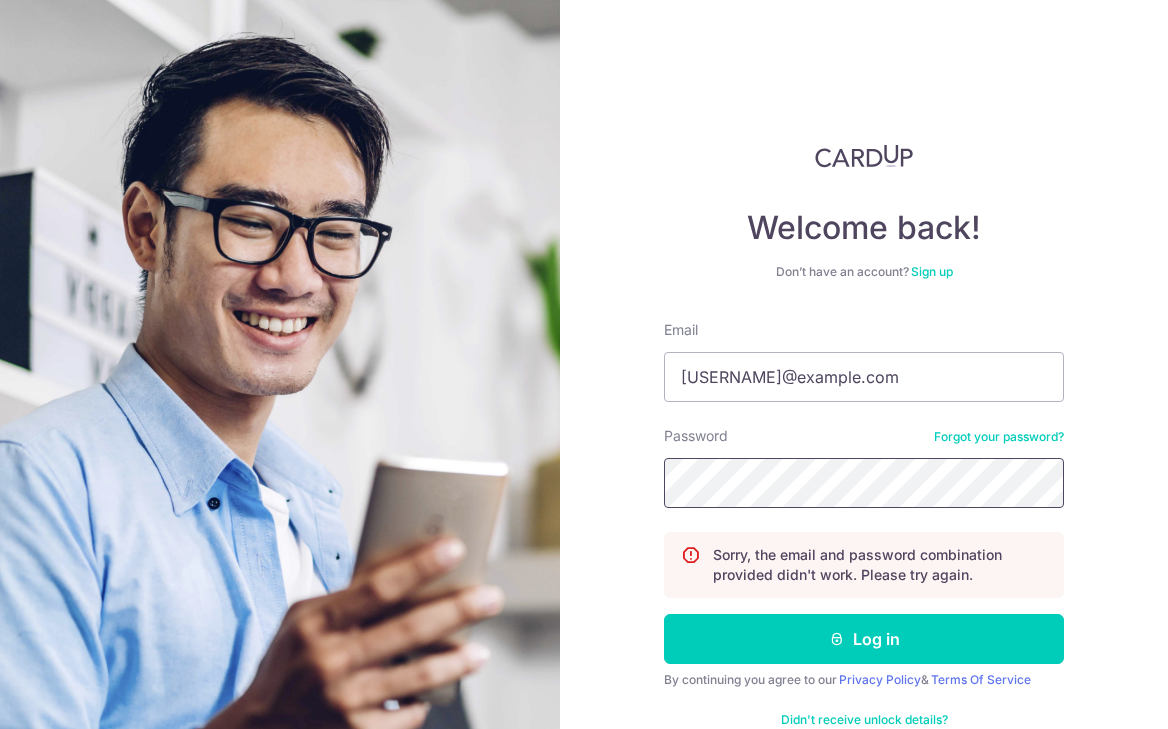 click on "Log in" at bounding box center [864, 639] 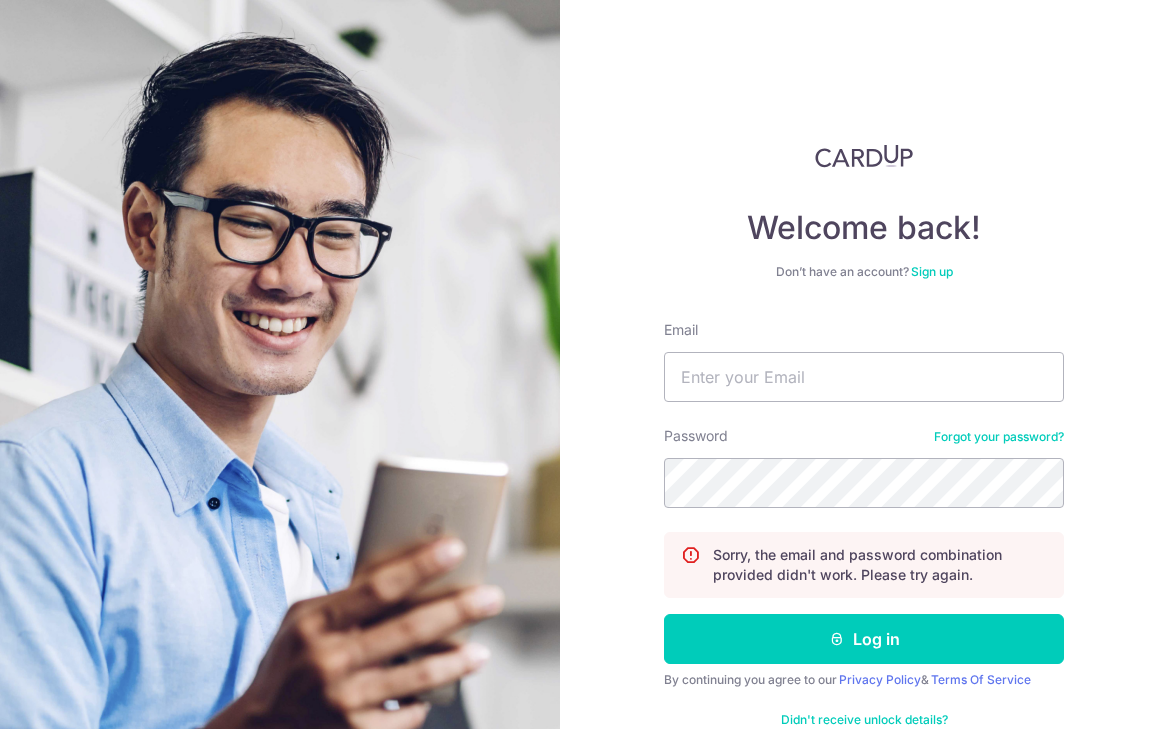 scroll, scrollTop: 0, scrollLeft: 0, axis: both 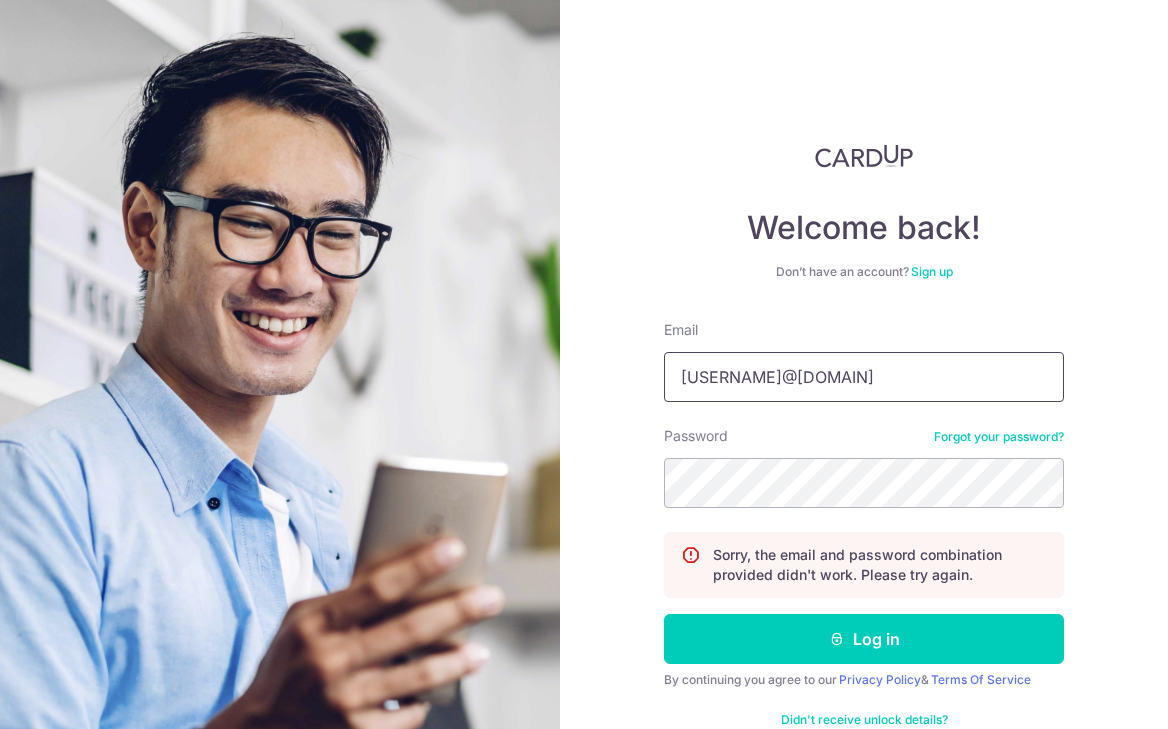 type on "[USERNAME]@[DOMAIN]" 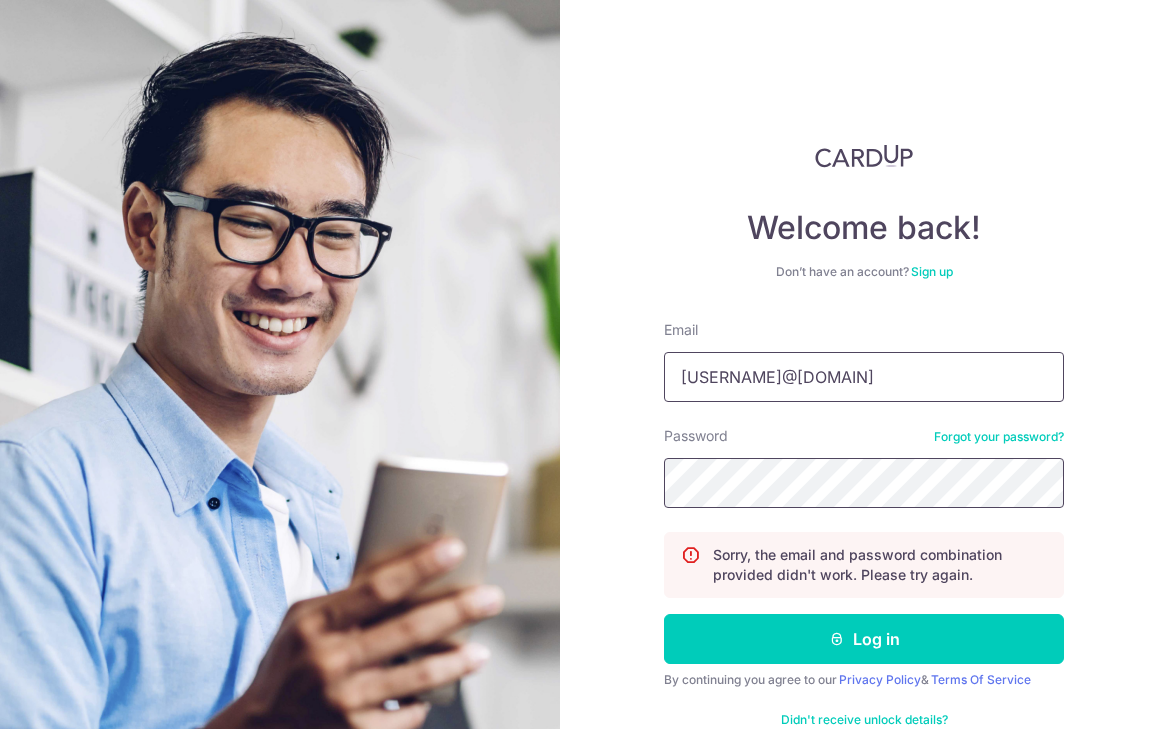 click on "Log in" at bounding box center [864, 639] 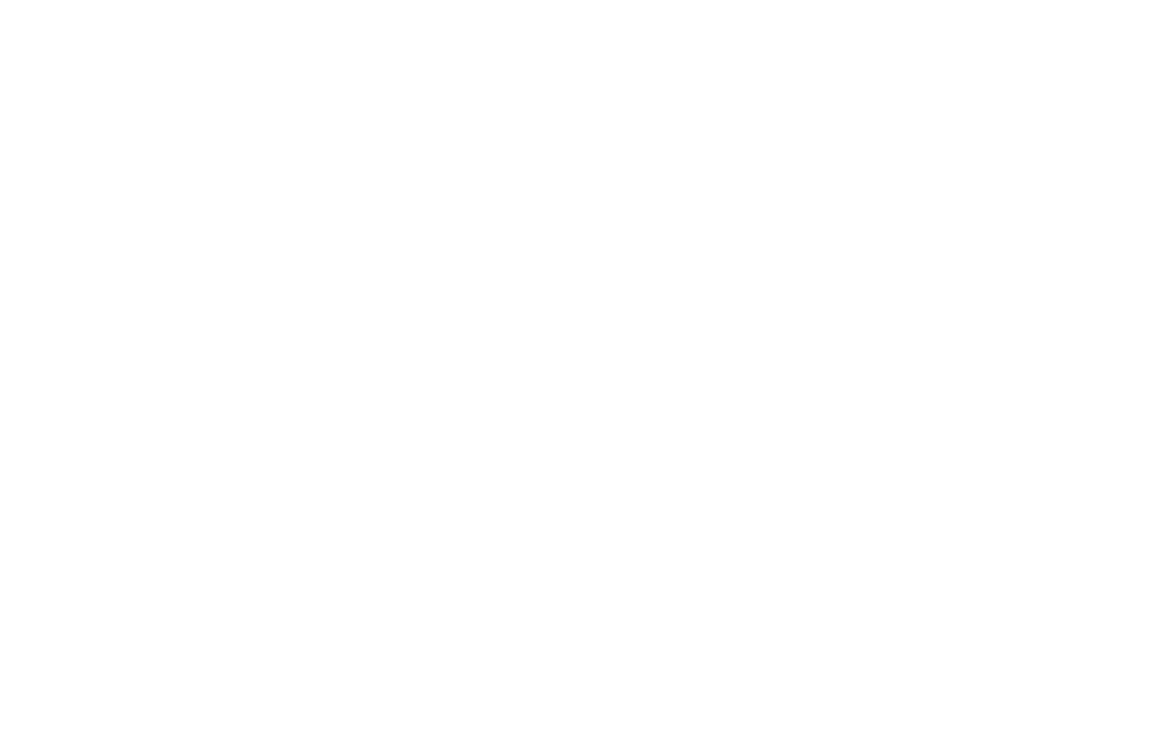scroll, scrollTop: 0, scrollLeft: 0, axis: both 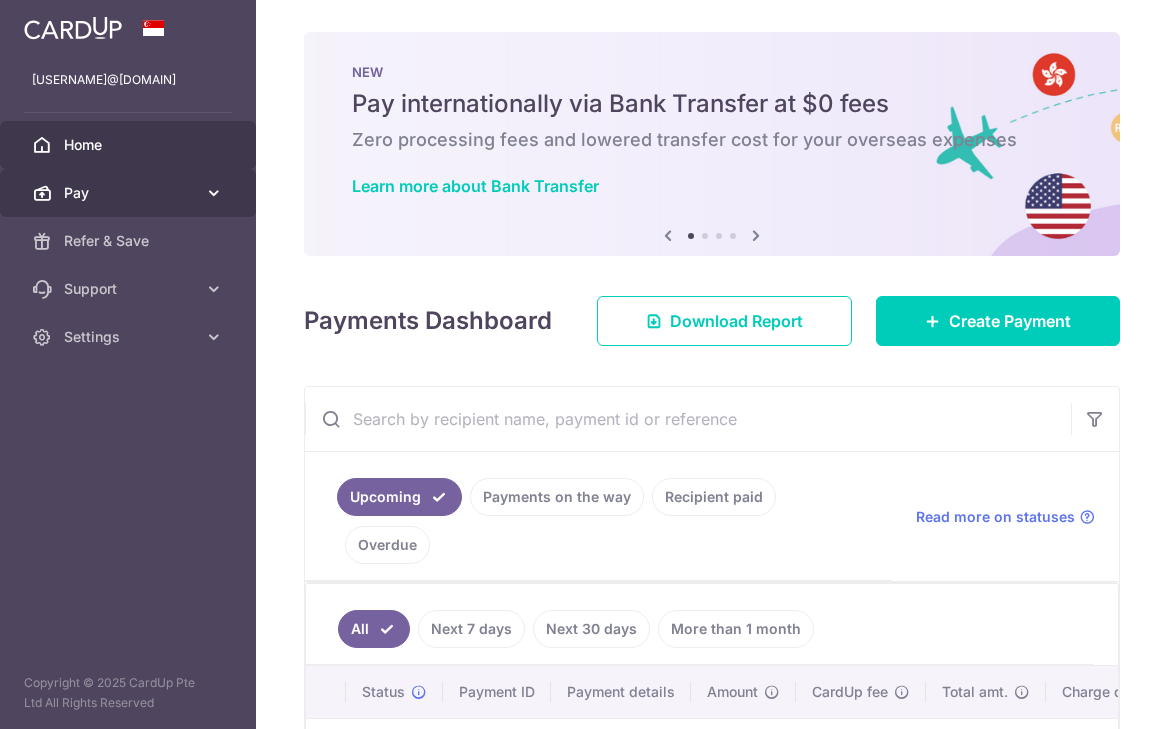 click on "Pay" at bounding box center (128, 193) 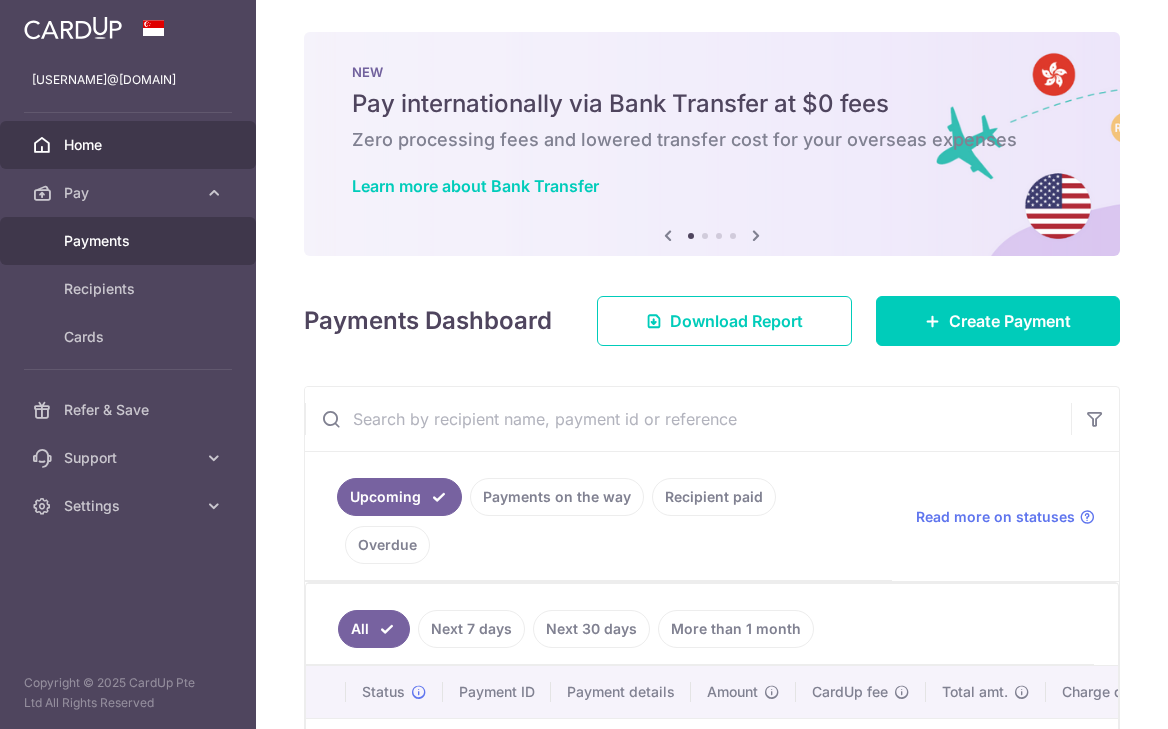 click on "Payments" at bounding box center (130, 241) 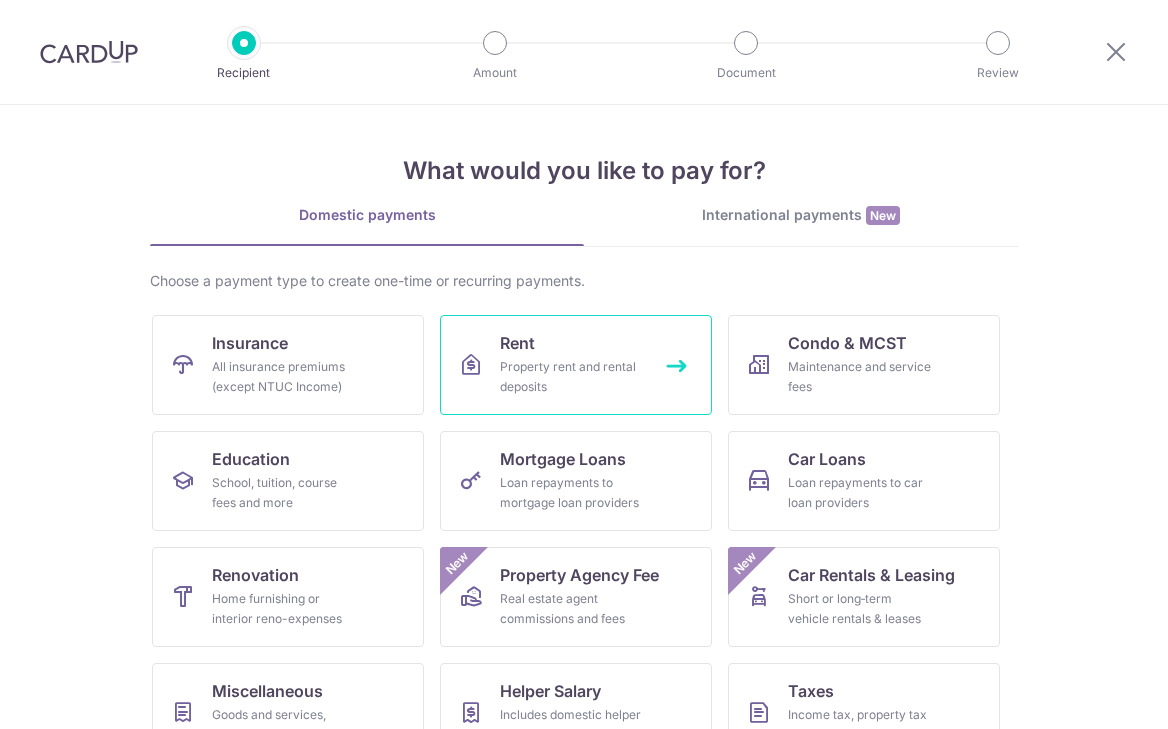 scroll, scrollTop: 0, scrollLeft: 0, axis: both 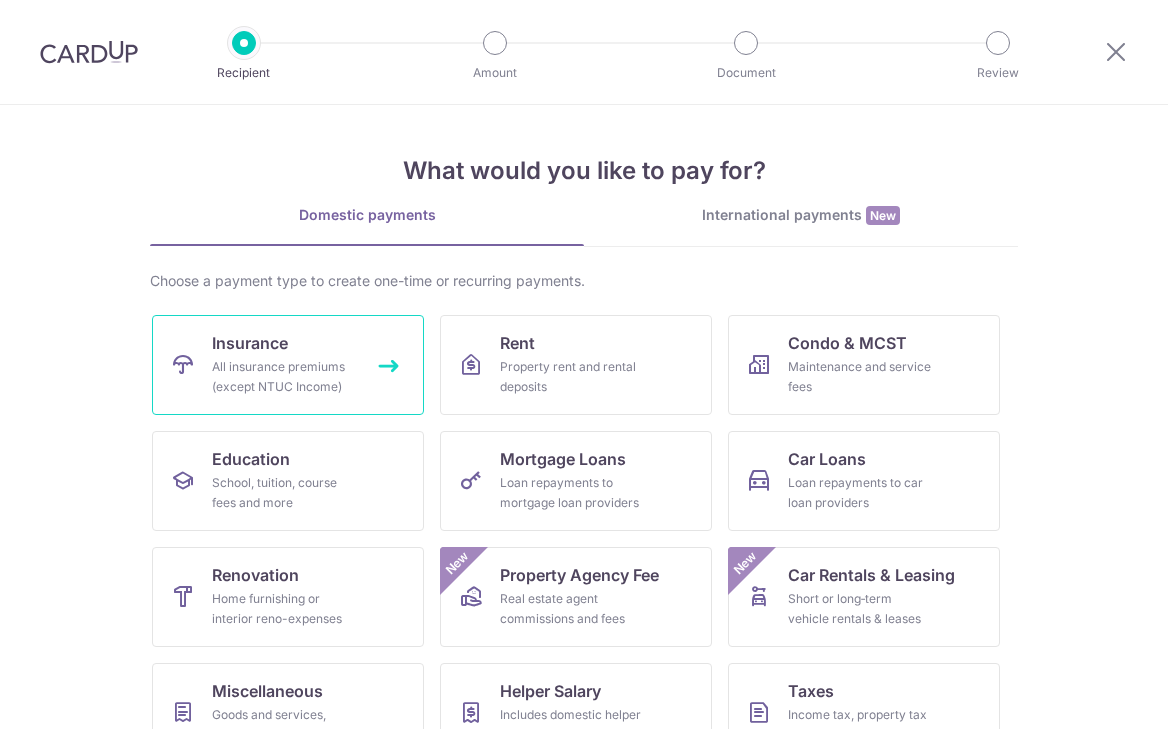 click on "All insurance premiums (except NTUC Income)" at bounding box center [284, 377] 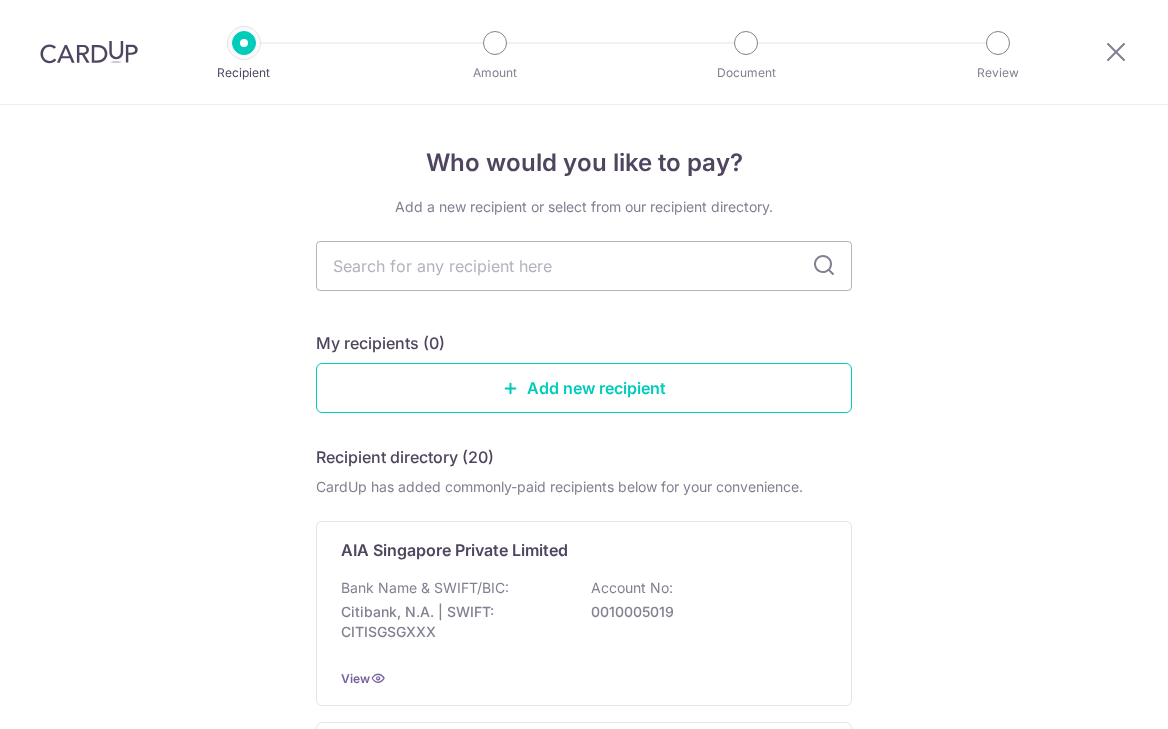 scroll, scrollTop: 0, scrollLeft: 0, axis: both 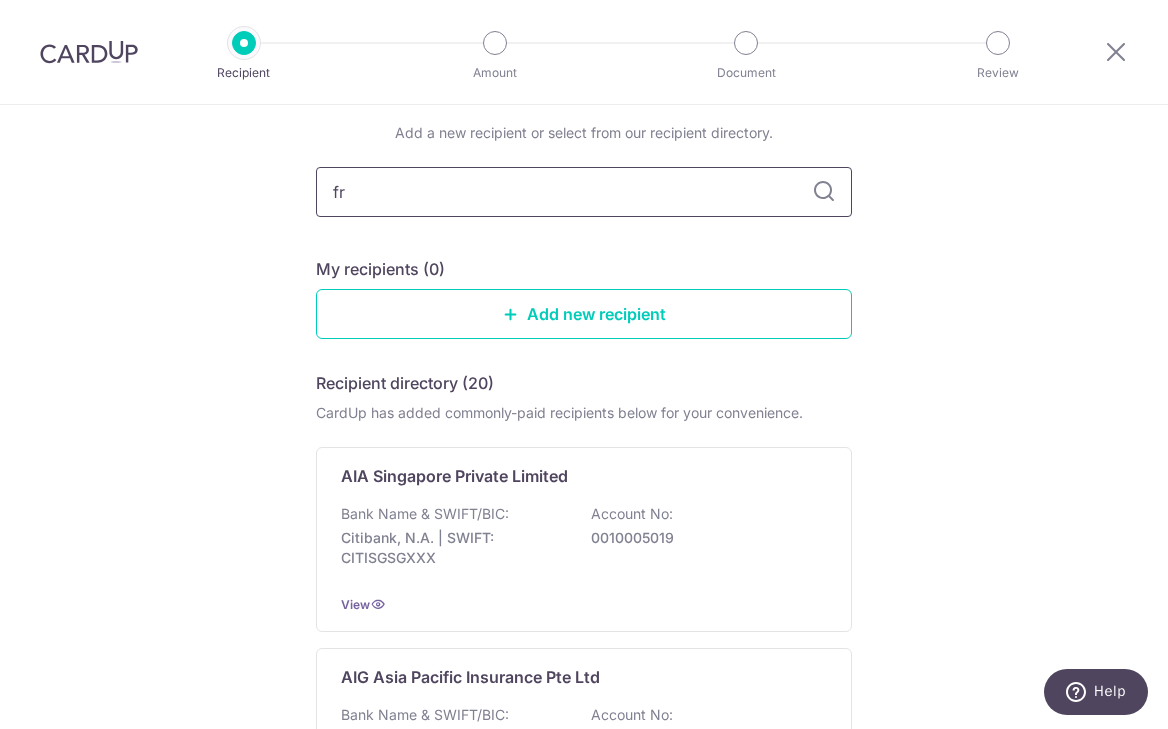 type on "f" 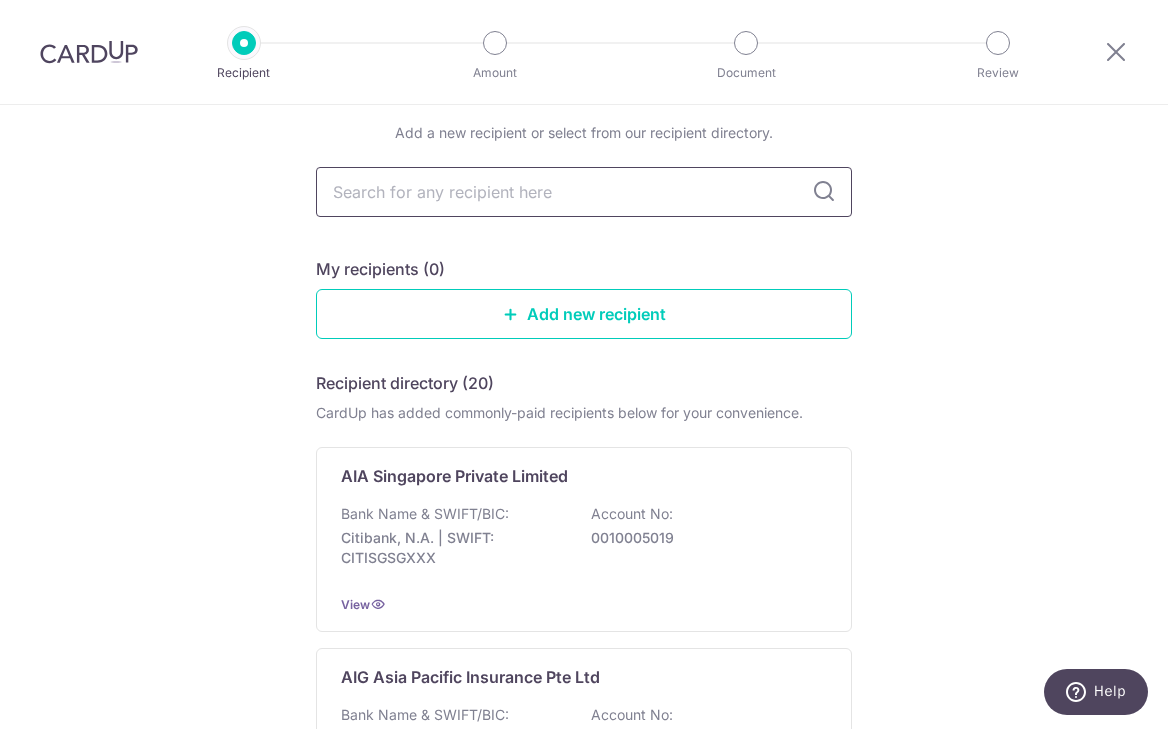 type on "f" 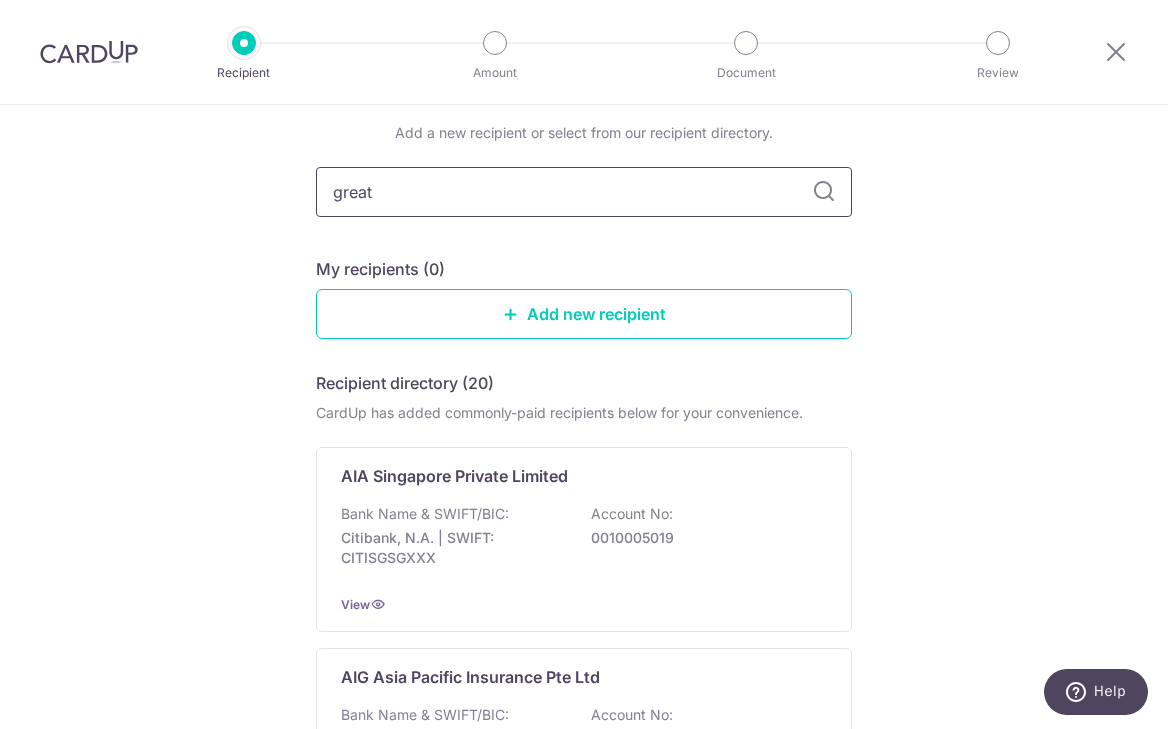 type on "great" 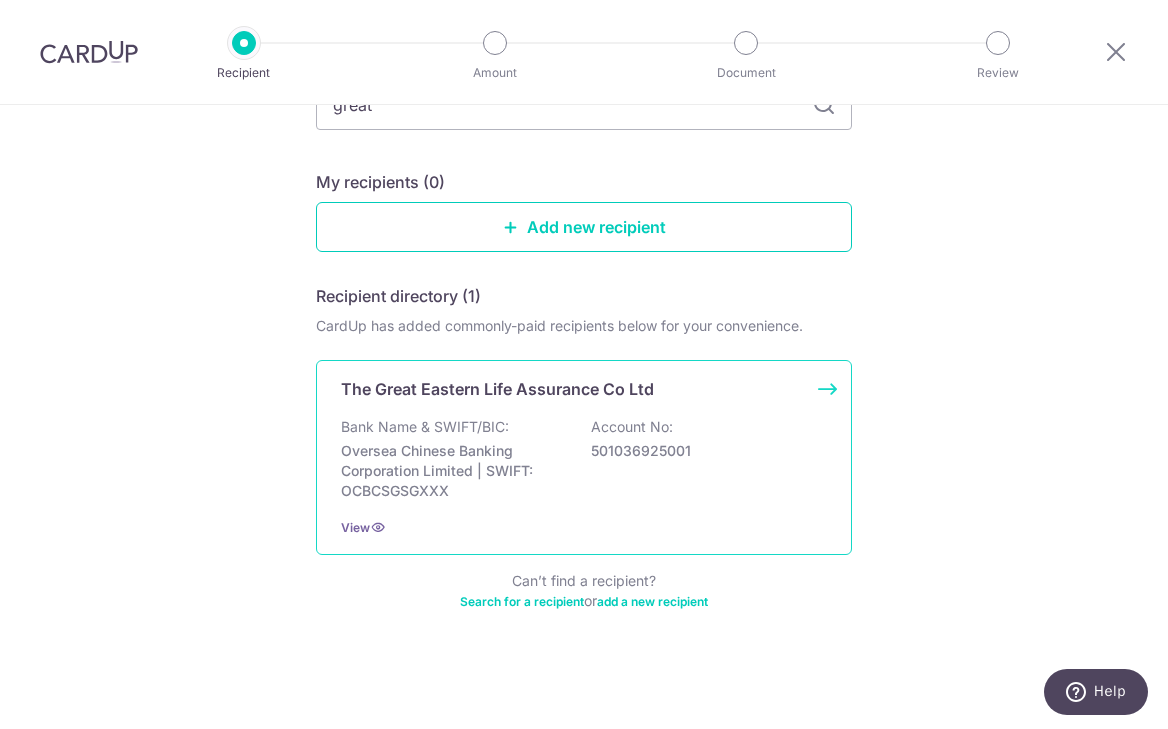 scroll, scrollTop: 161, scrollLeft: 0, axis: vertical 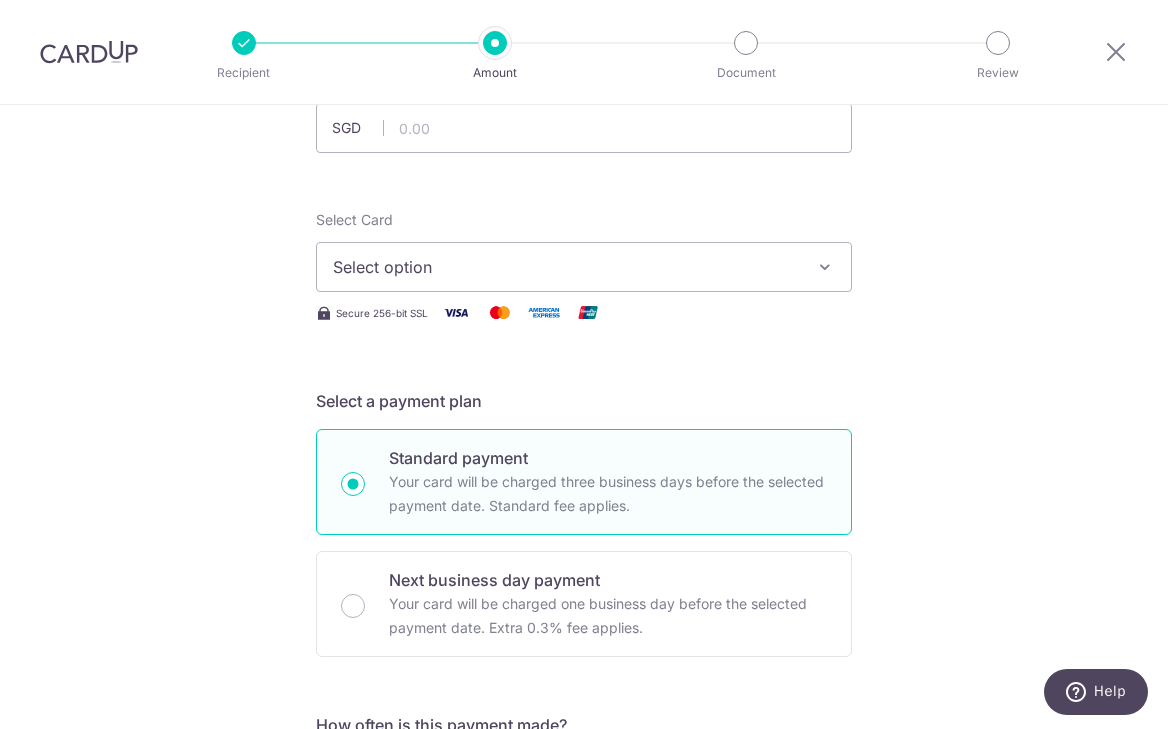 click on "Select option" at bounding box center [584, 267] 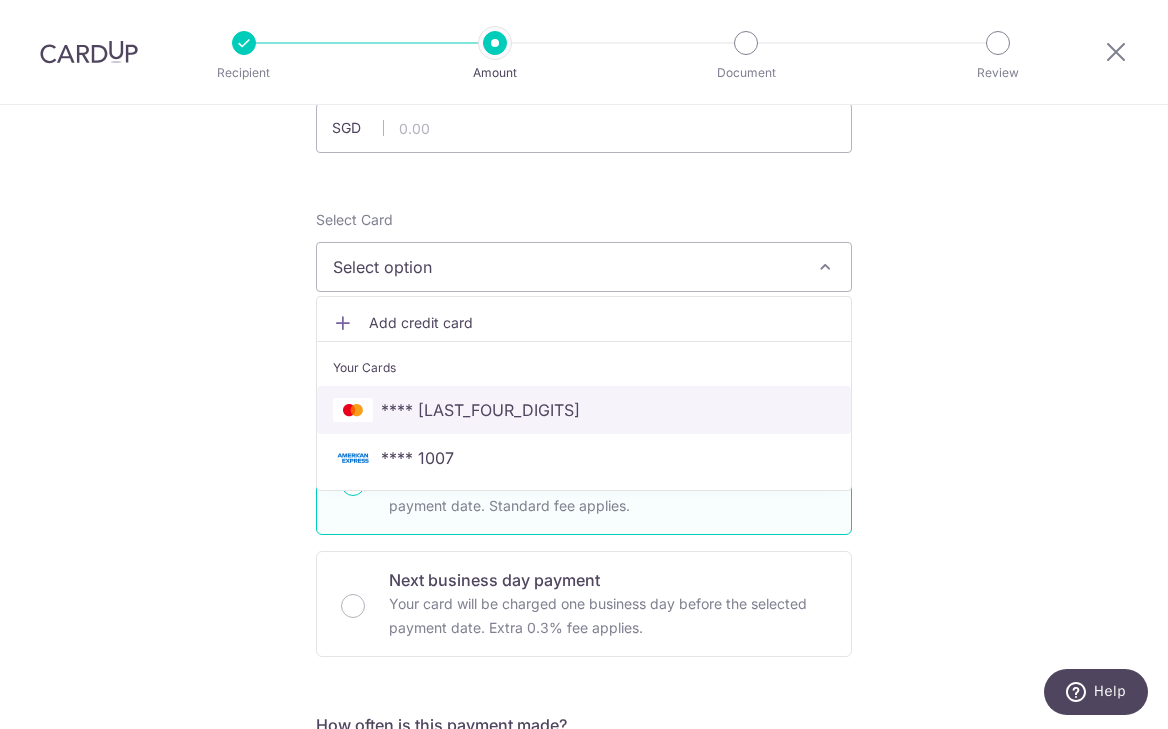 click on "**** 2479" at bounding box center (584, 410) 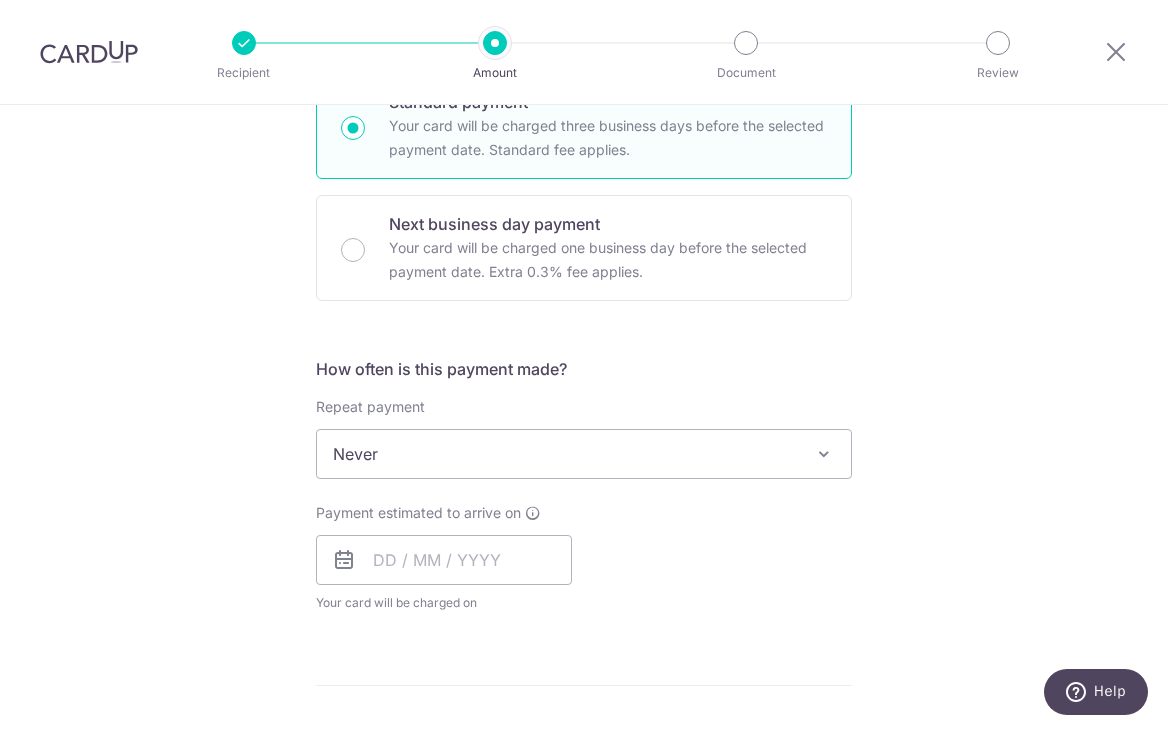scroll, scrollTop: 526, scrollLeft: 0, axis: vertical 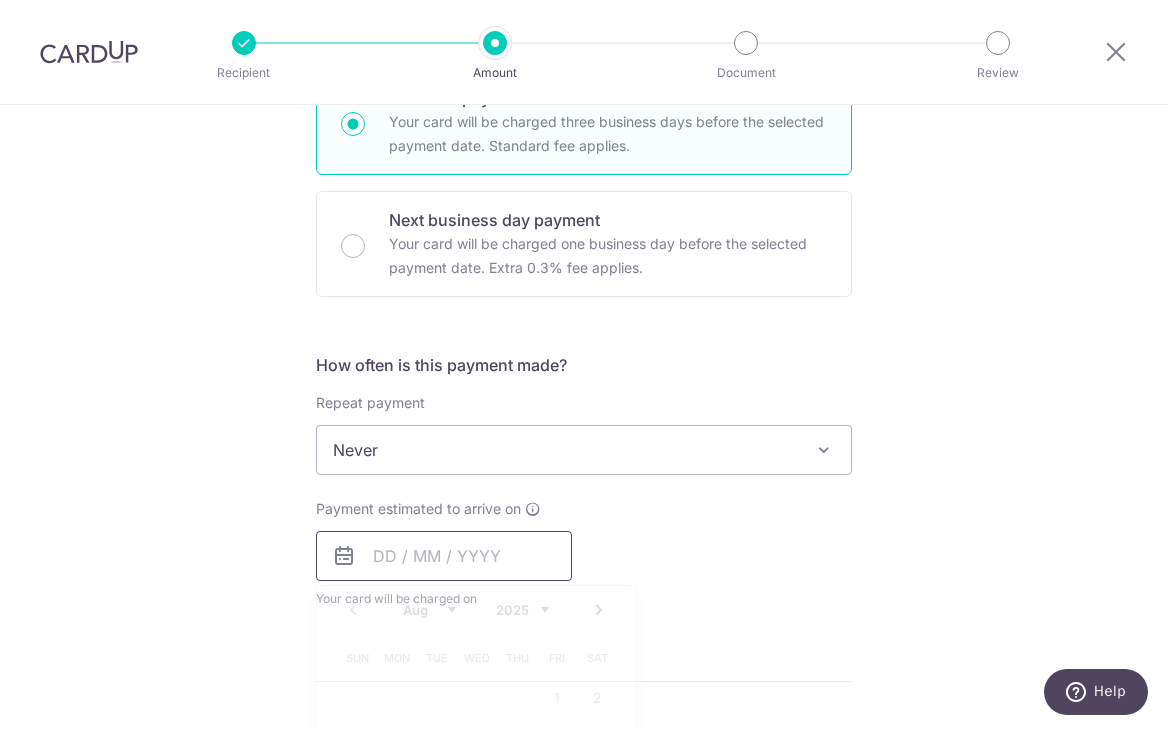 click at bounding box center [444, 556] 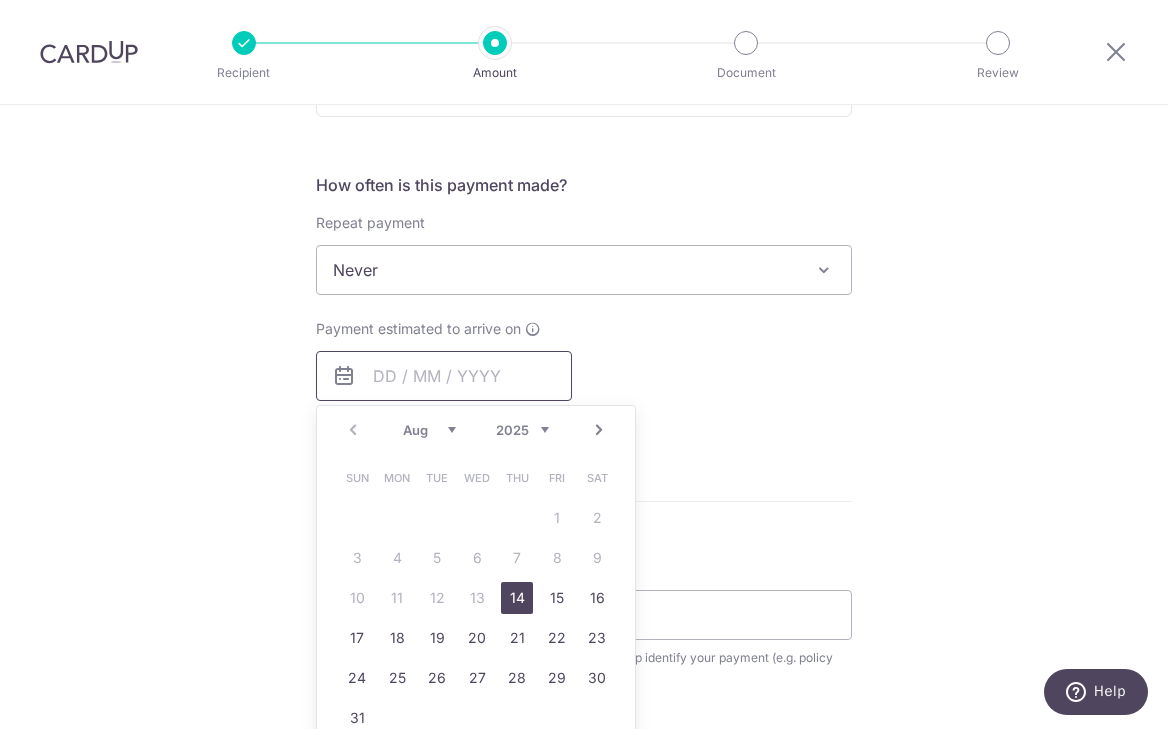 scroll, scrollTop: 708, scrollLeft: 0, axis: vertical 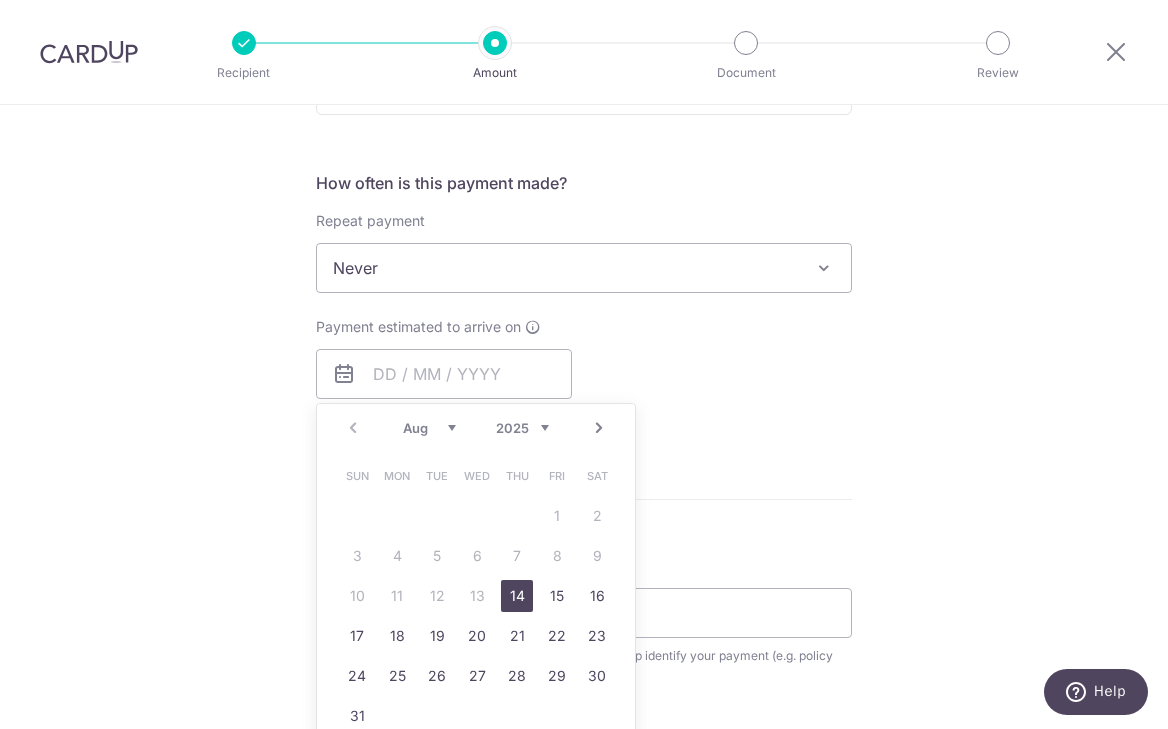 click on "14" at bounding box center (517, 596) 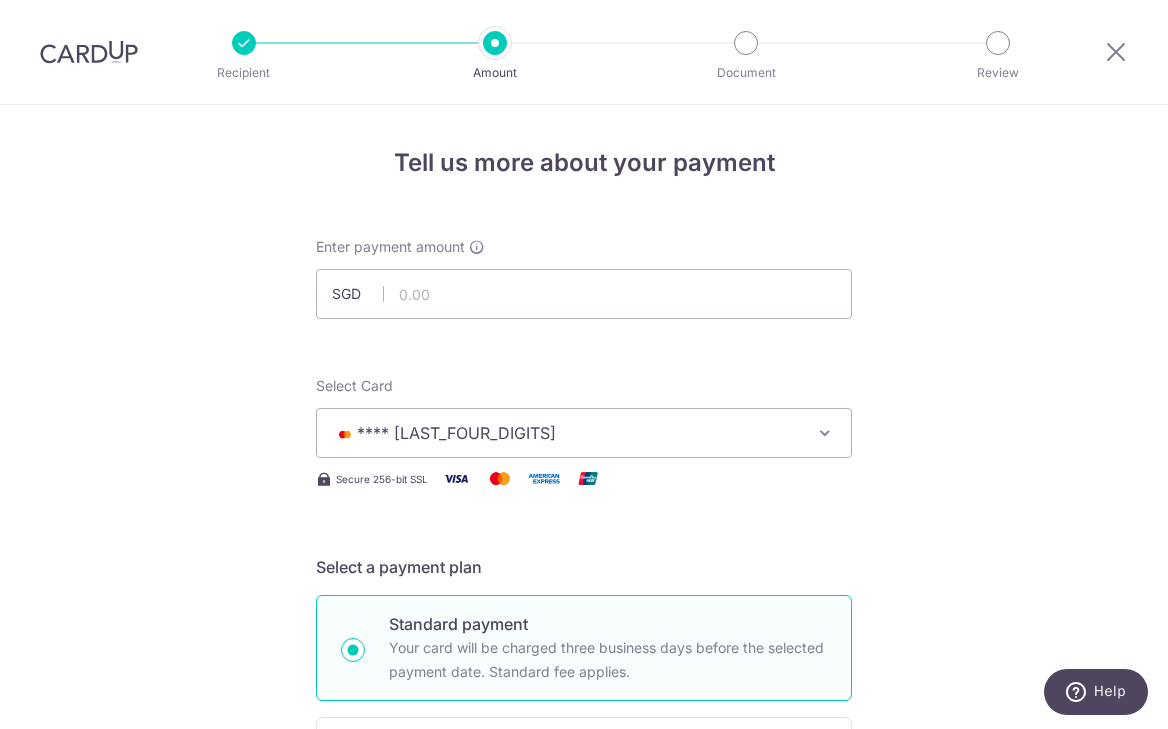 scroll, scrollTop: 9, scrollLeft: 0, axis: vertical 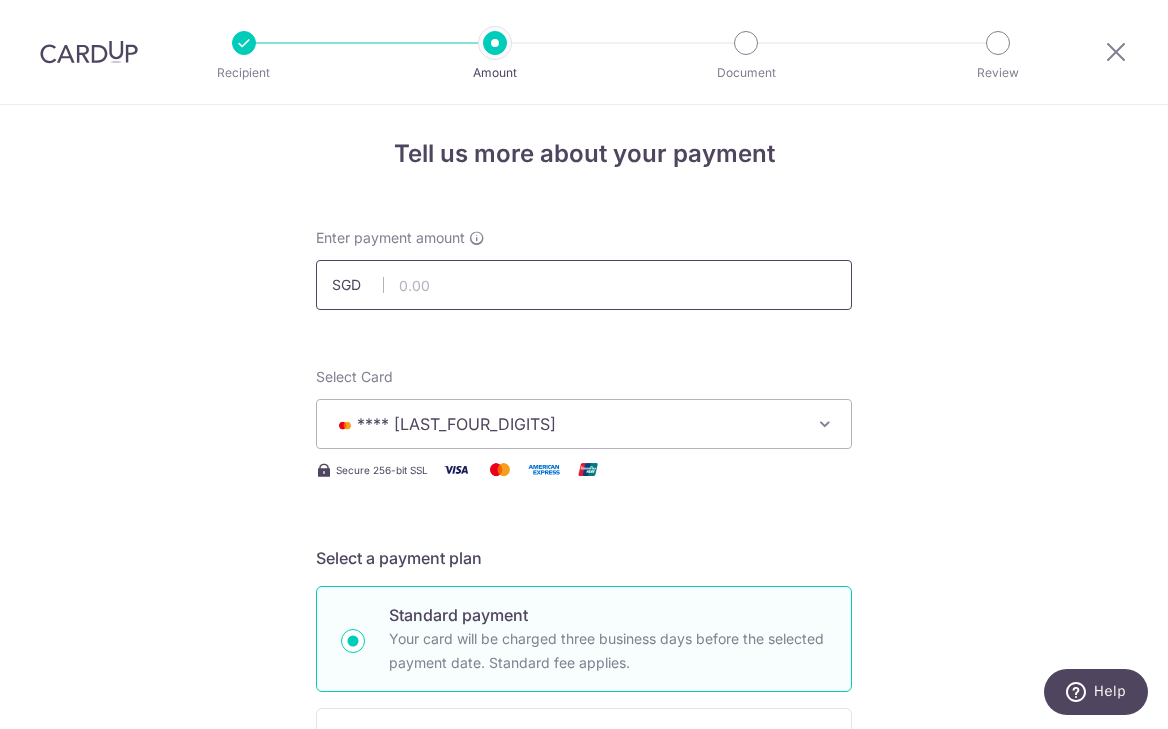 click at bounding box center (584, 285) 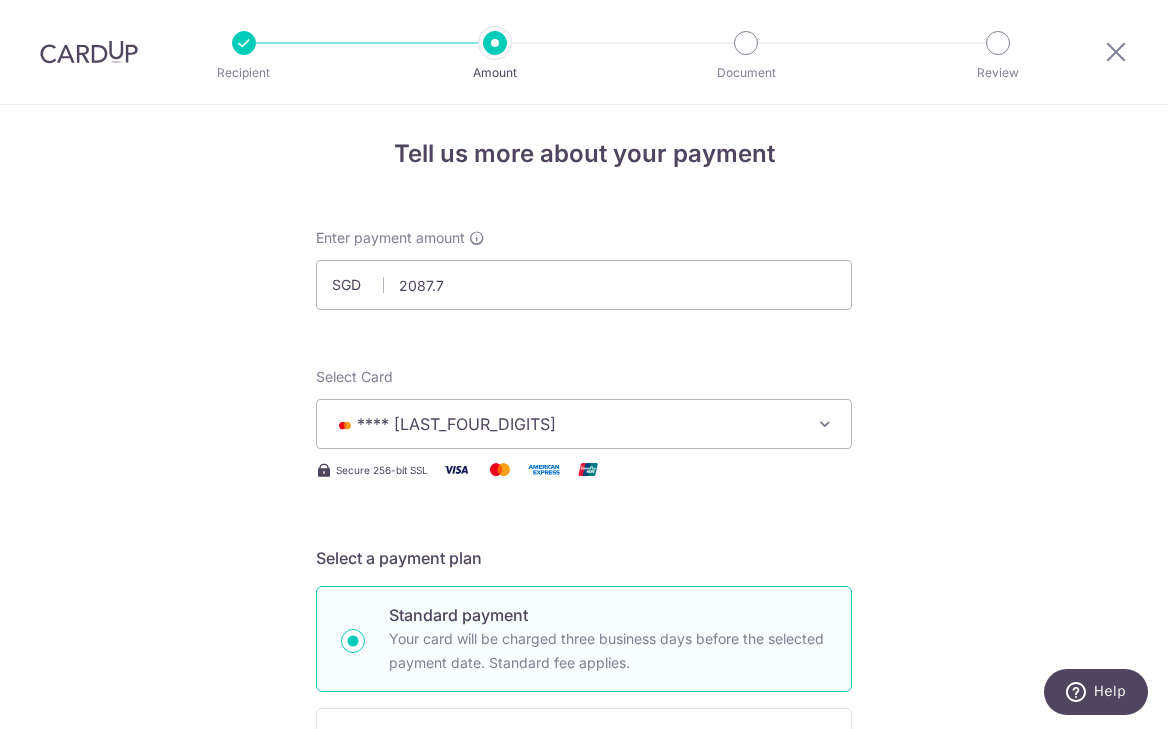 type on "2,087.70" 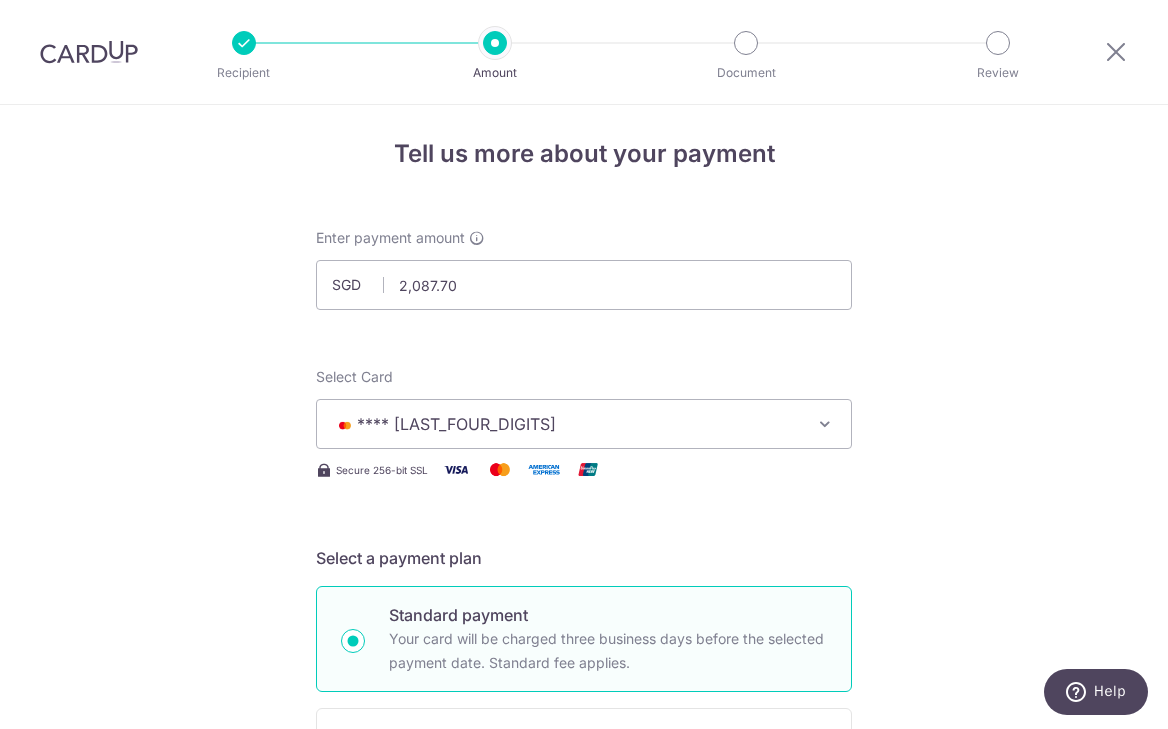 click on "Tell us more about your payment
Enter payment amount
SGD
2,087.70
2087.70
Select Card
**** 2479
Add credit card
Your Cards
**** 2479
**** 1007
Secure 256-bit SSL
Text
New card details
Card
Secure 256-bit SSL" at bounding box center (584, 1041) 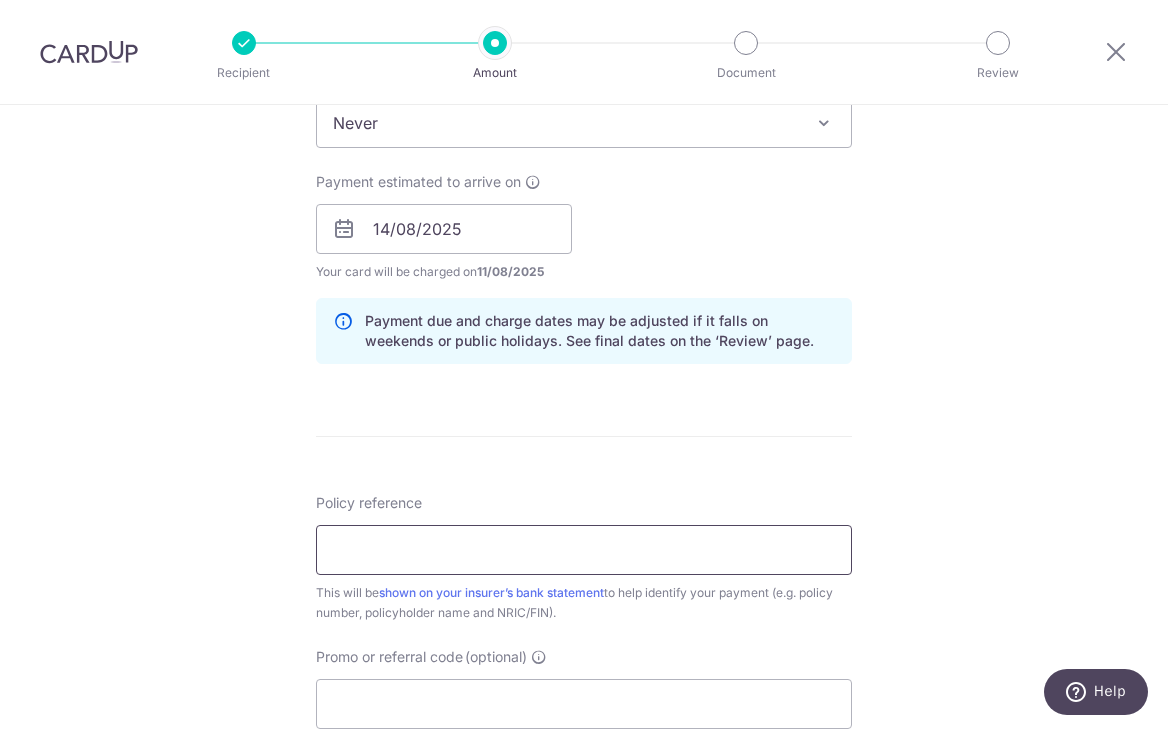 scroll, scrollTop: 857, scrollLeft: 0, axis: vertical 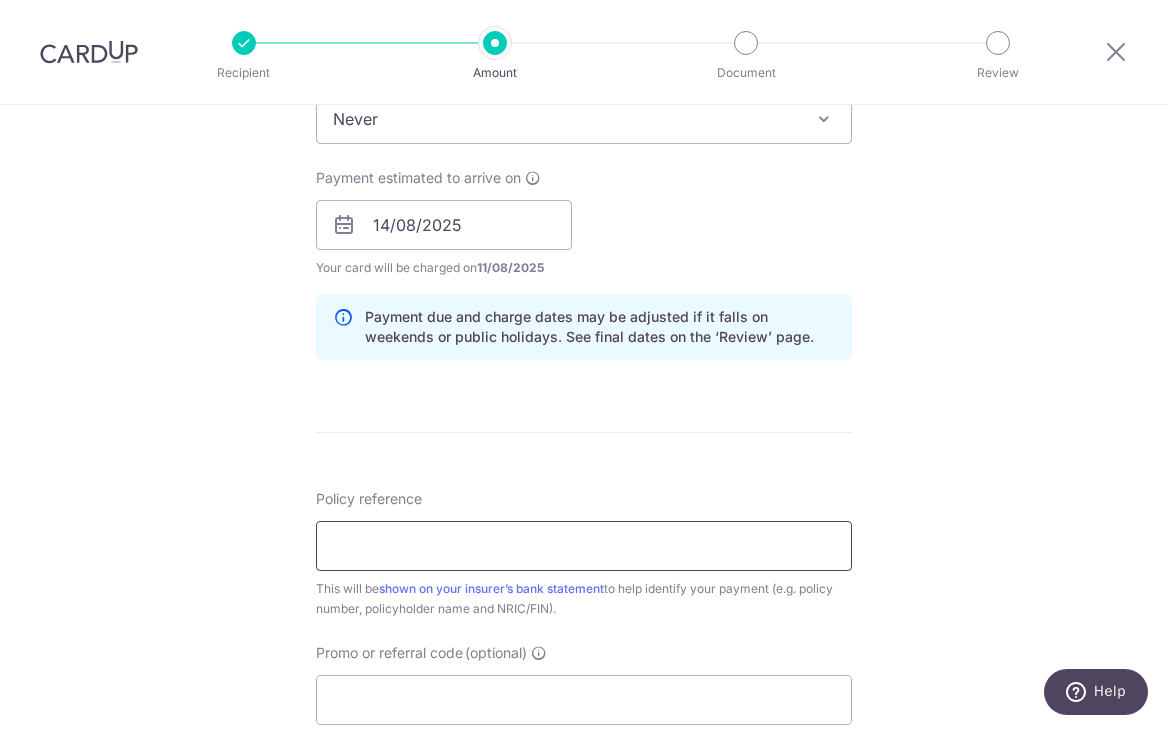 click on "Policy reference" at bounding box center (584, 546) 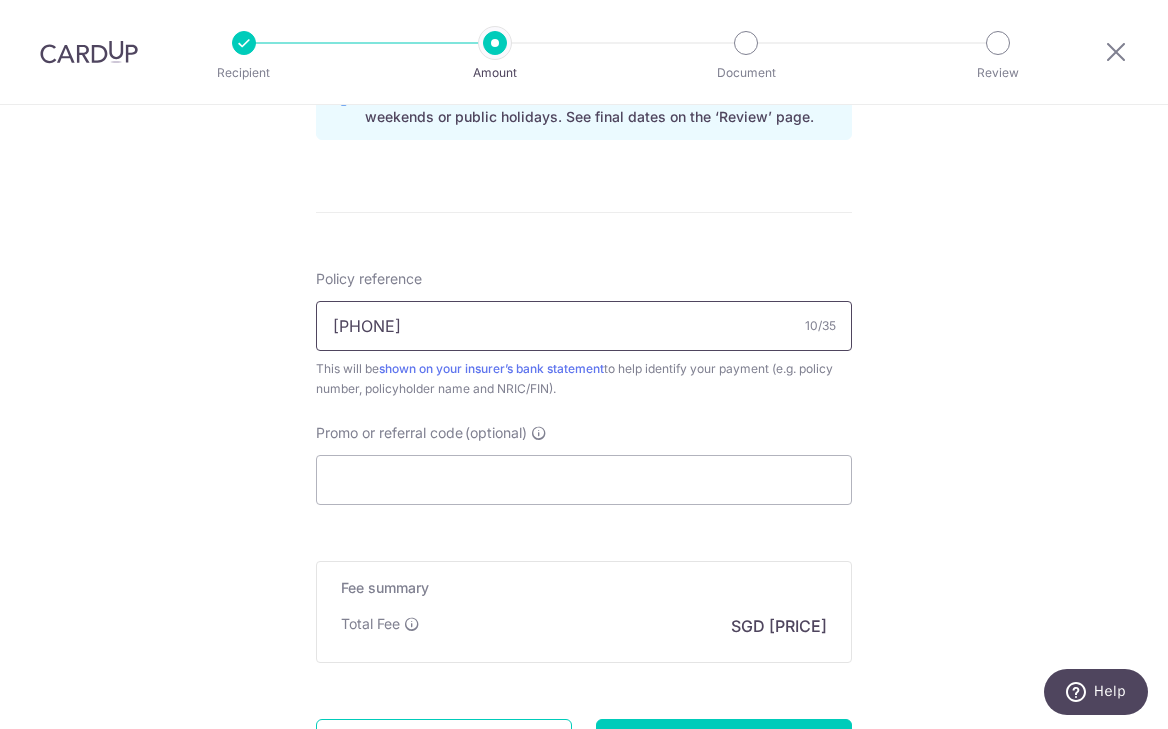 scroll, scrollTop: 1078, scrollLeft: 0, axis: vertical 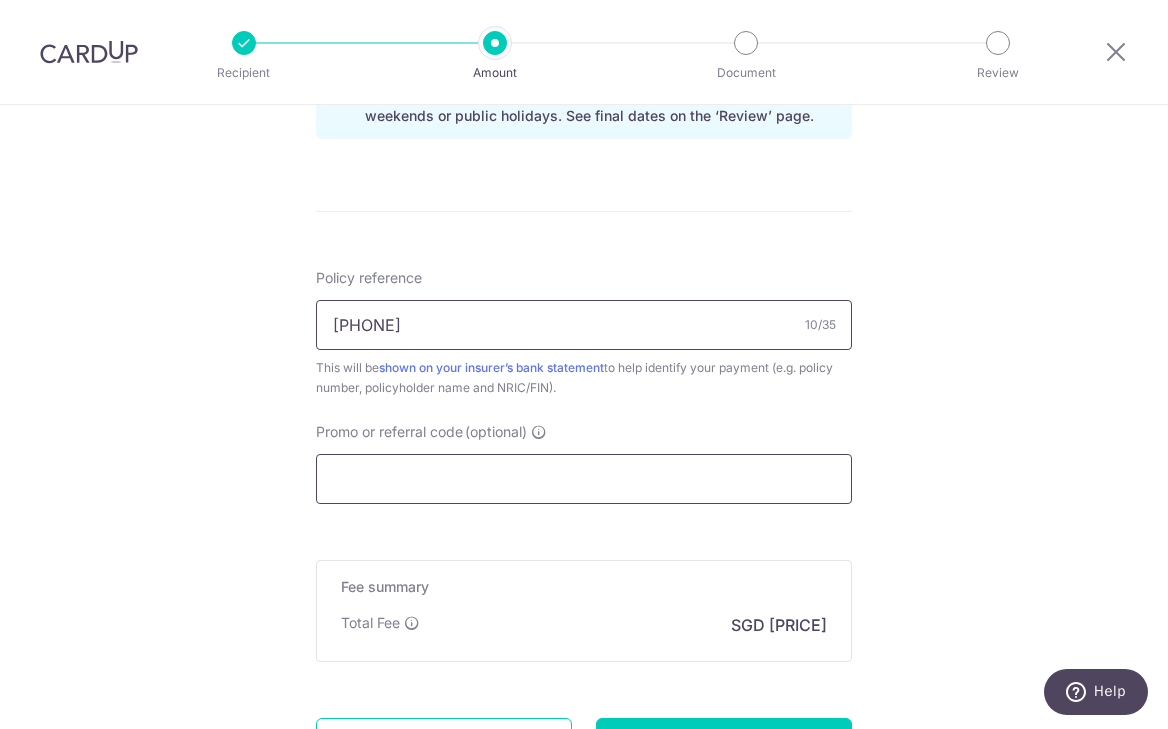 type on "[PHONE]" 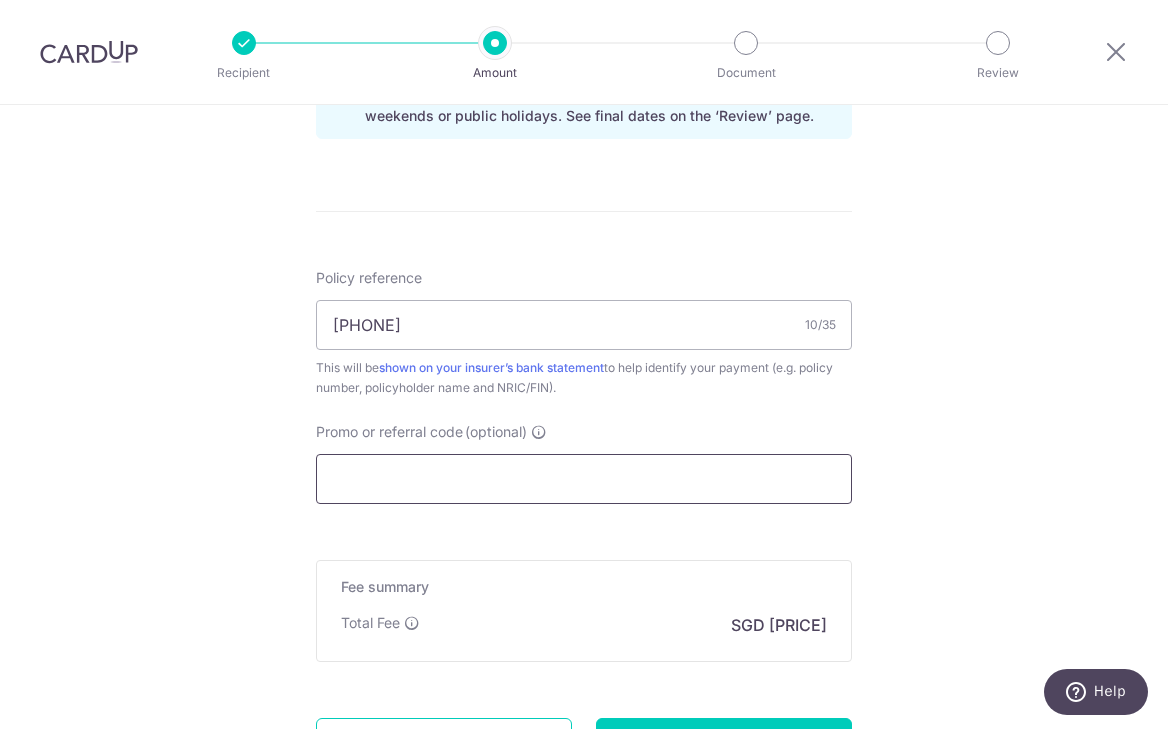 click on "Promo or referral code
(optional)" at bounding box center (584, 479) 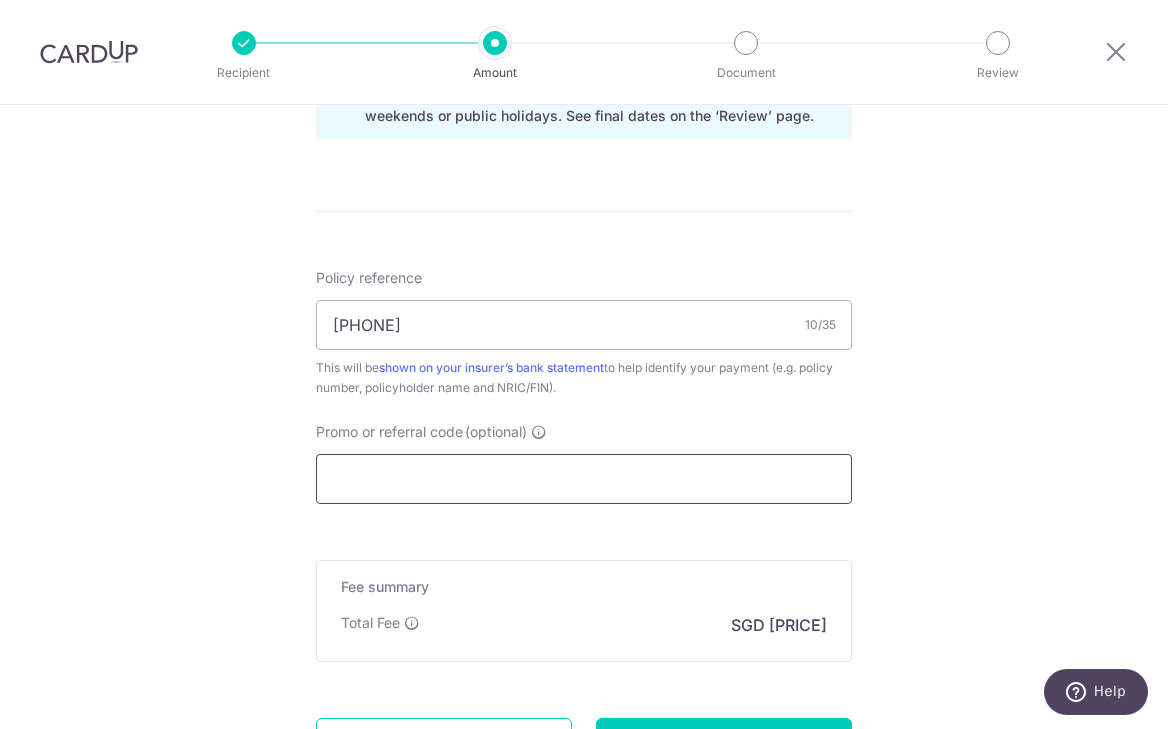 paste on "OFF225" 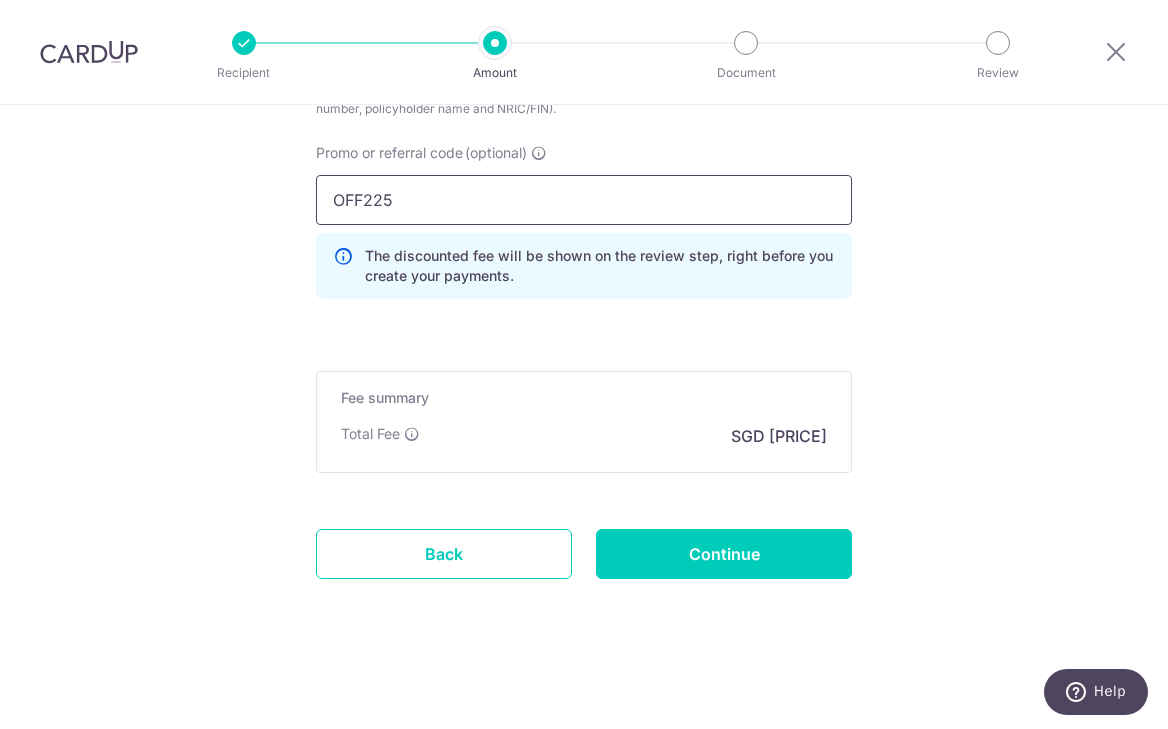 scroll, scrollTop: 1357, scrollLeft: 0, axis: vertical 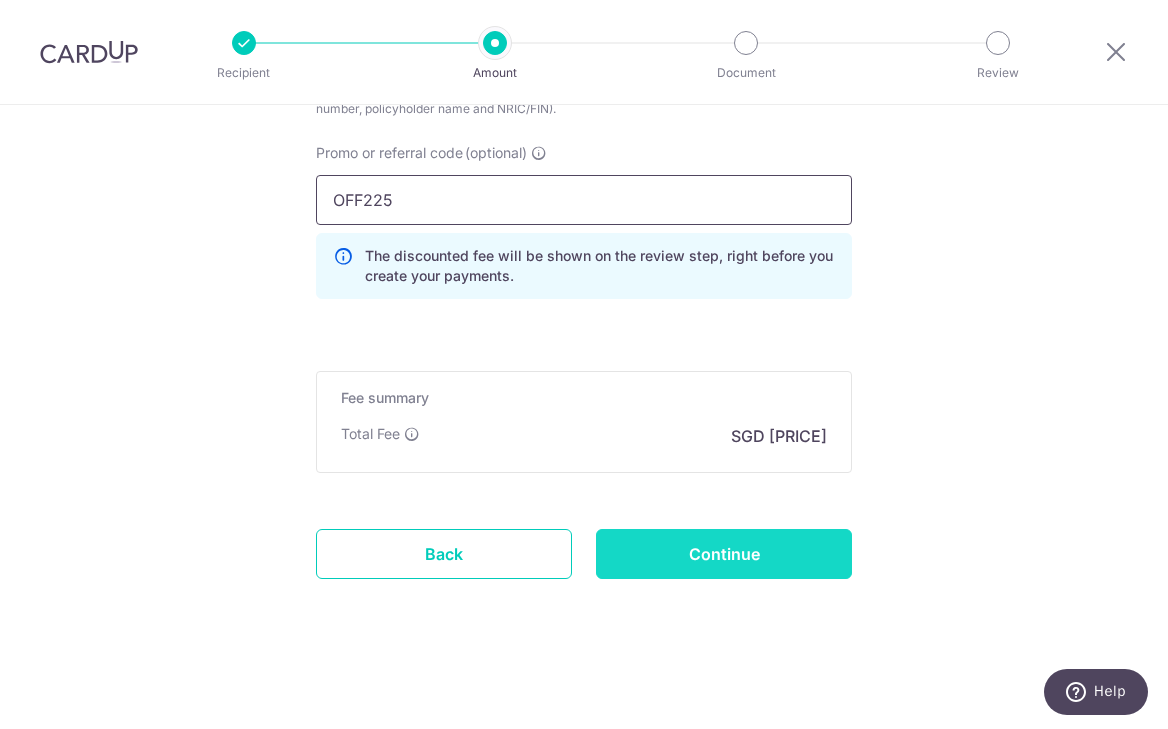 type on "OFF225" 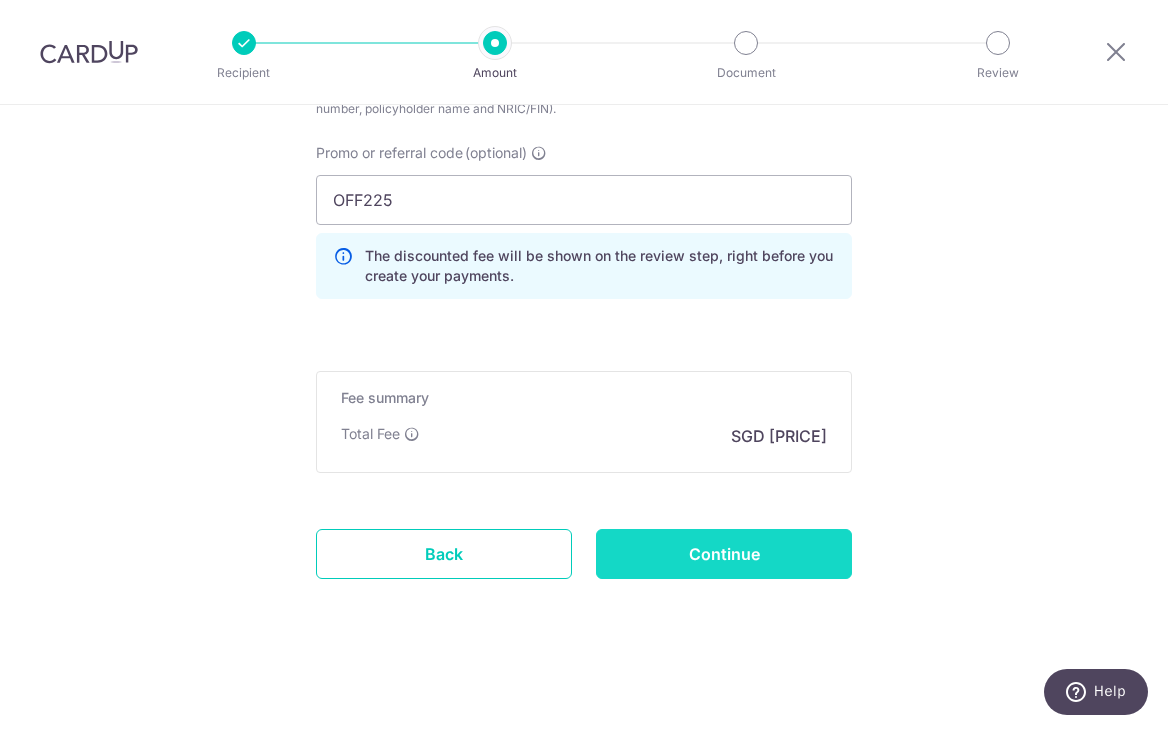 click on "Continue" at bounding box center [724, 554] 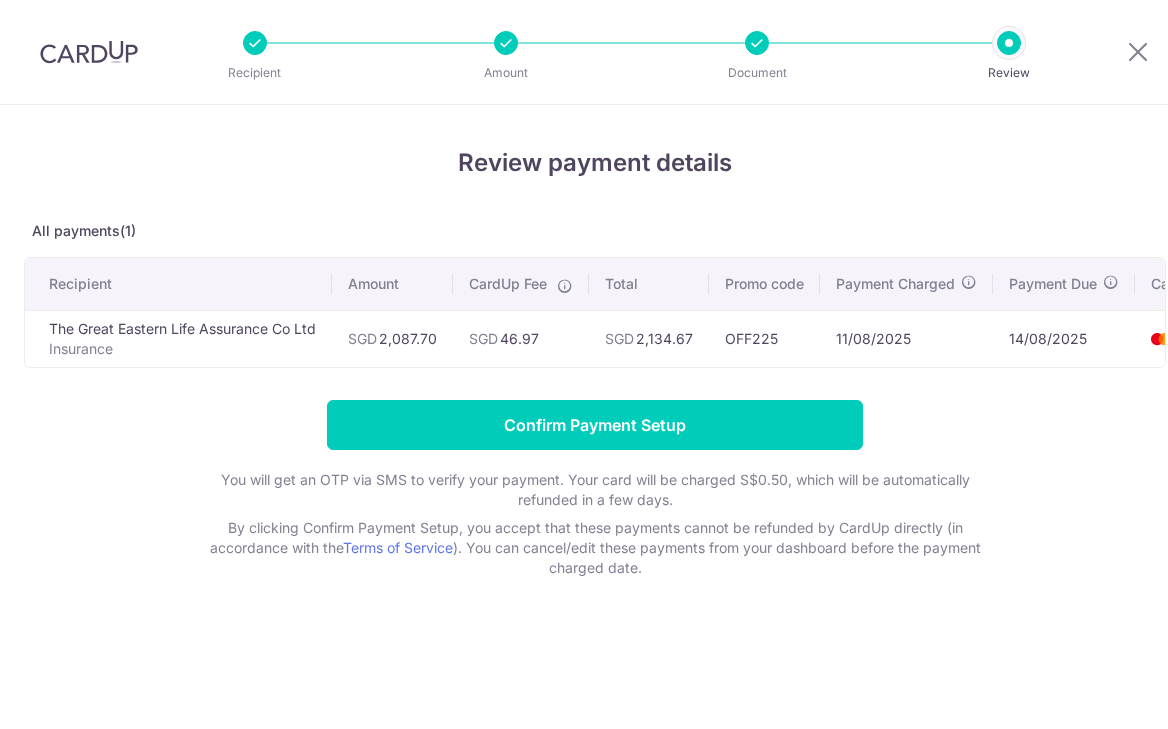 scroll, scrollTop: 0, scrollLeft: 0, axis: both 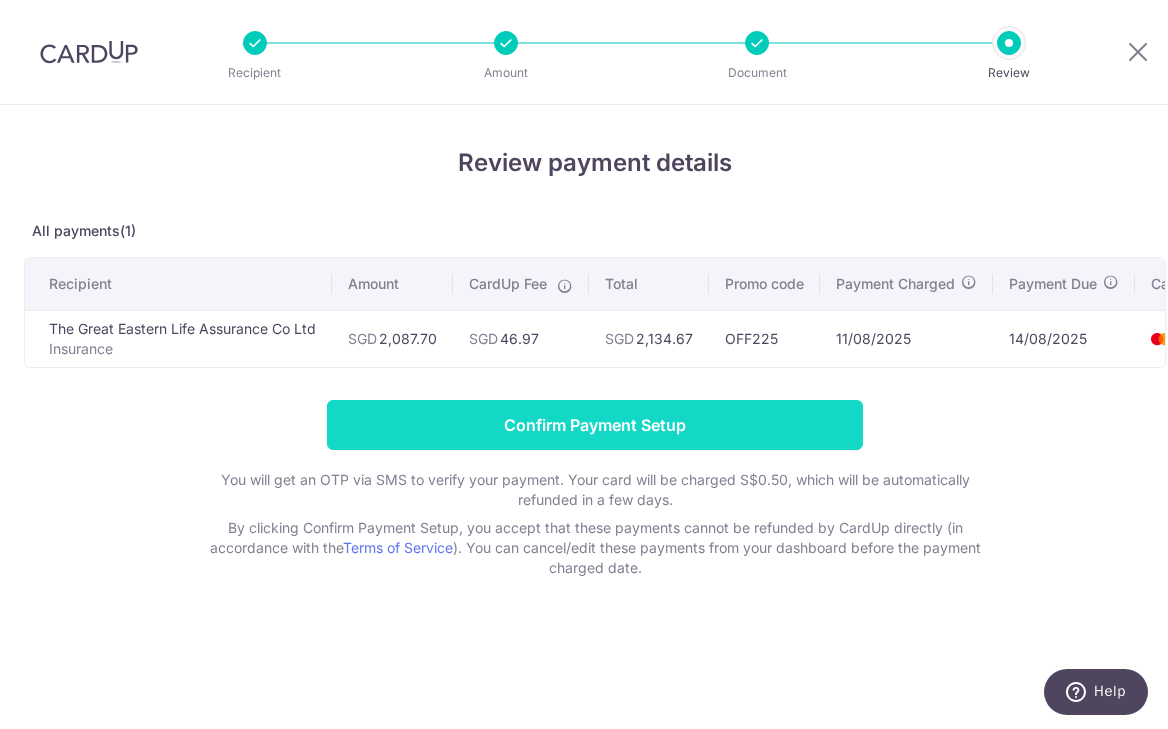 click on "Confirm Payment Setup" at bounding box center (595, 425) 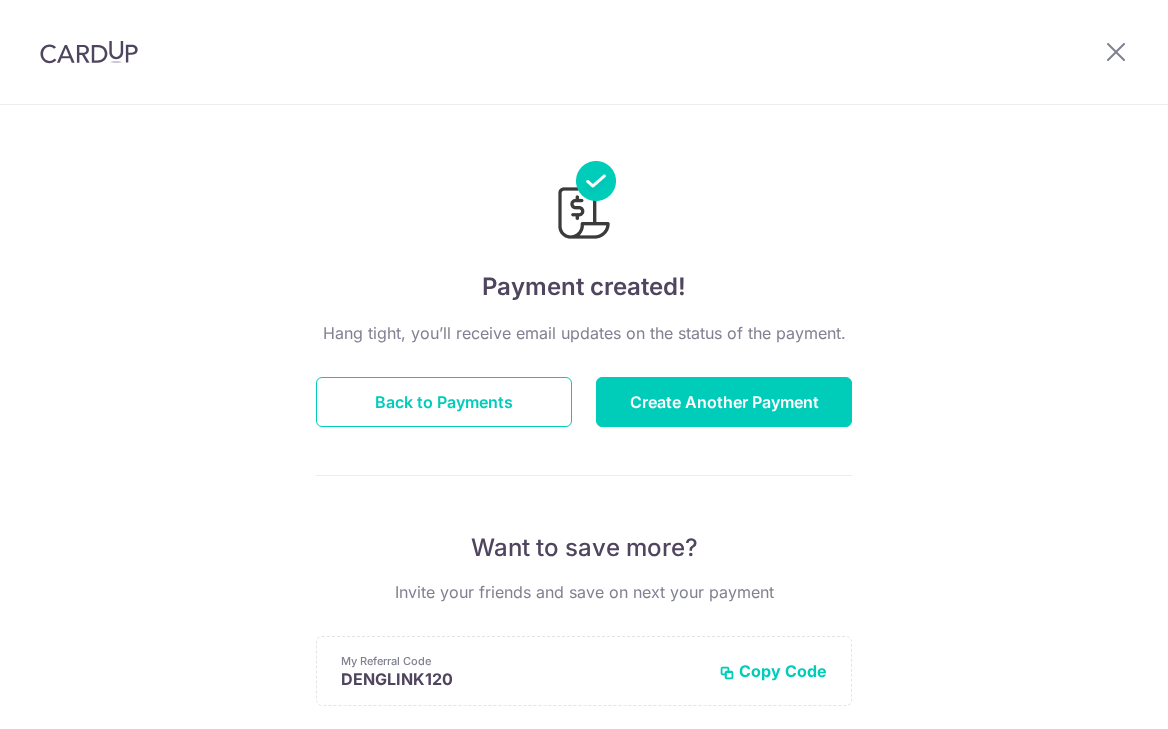 scroll, scrollTop: 0, scrollLeft: 0, axis: both 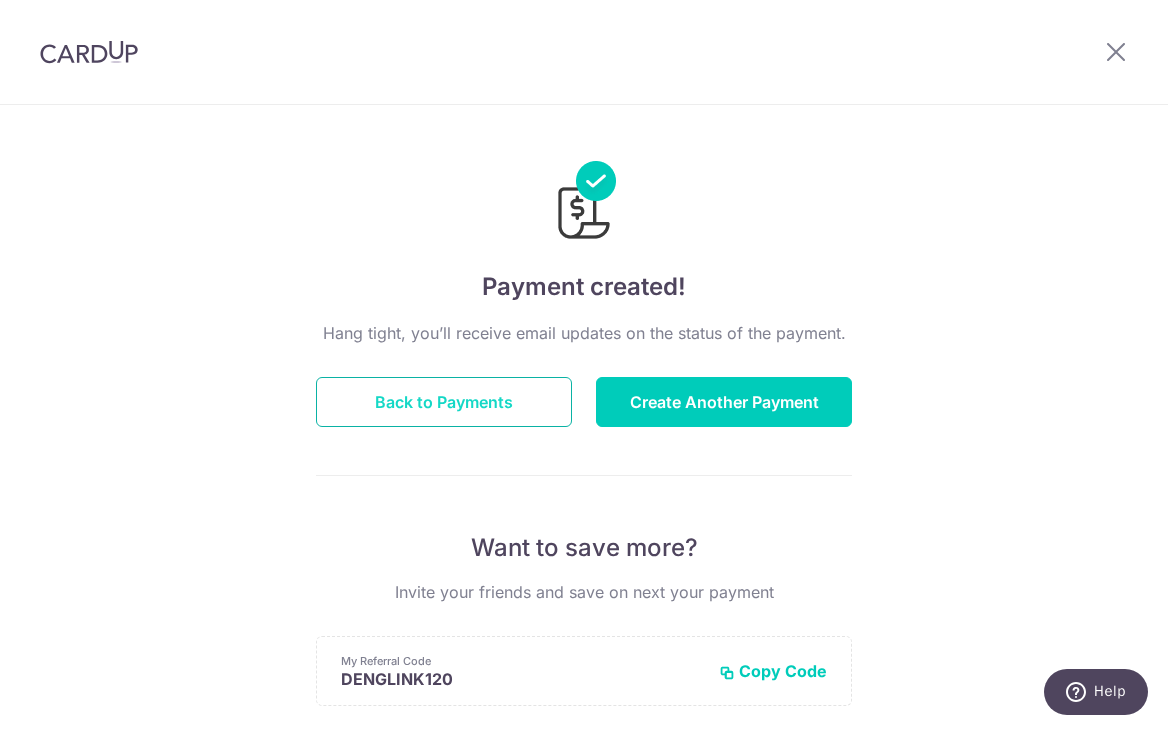 click on "Back to Payments" at bounding box center (444, 402) 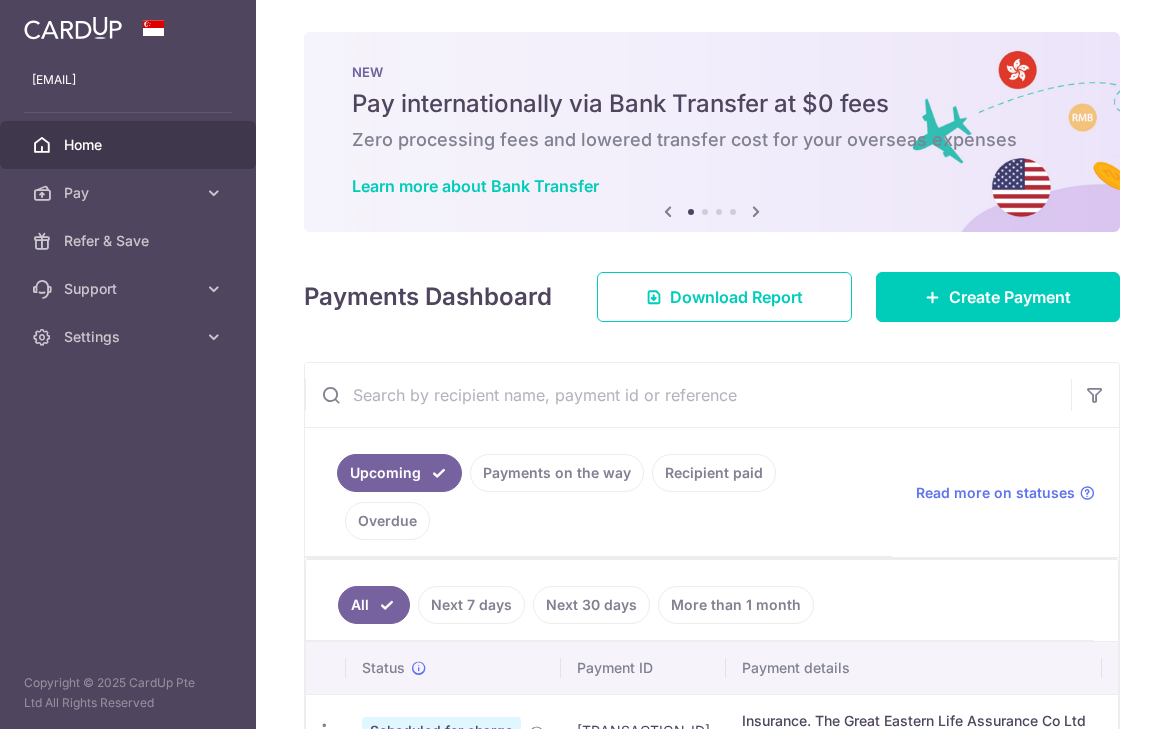scroll, scrollTop: 0, scrollLeft: 0, axis: both 